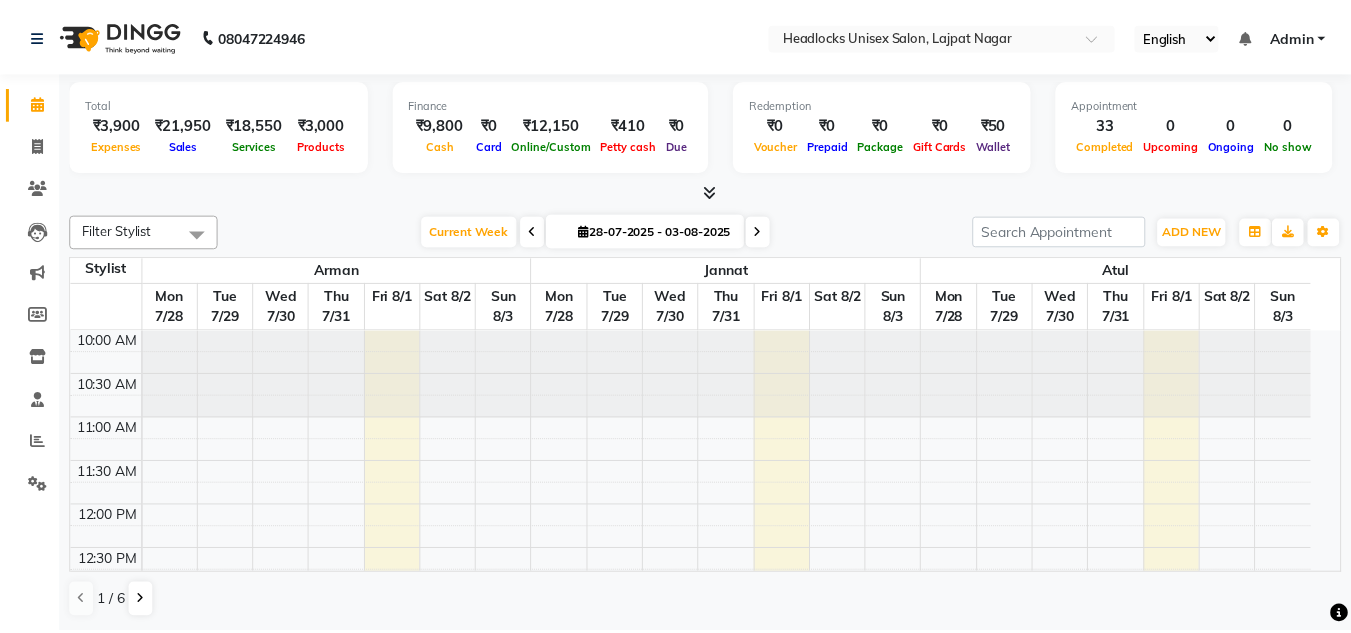 scroll, scrollTop: 0, scrollLeft: 0, axis: both 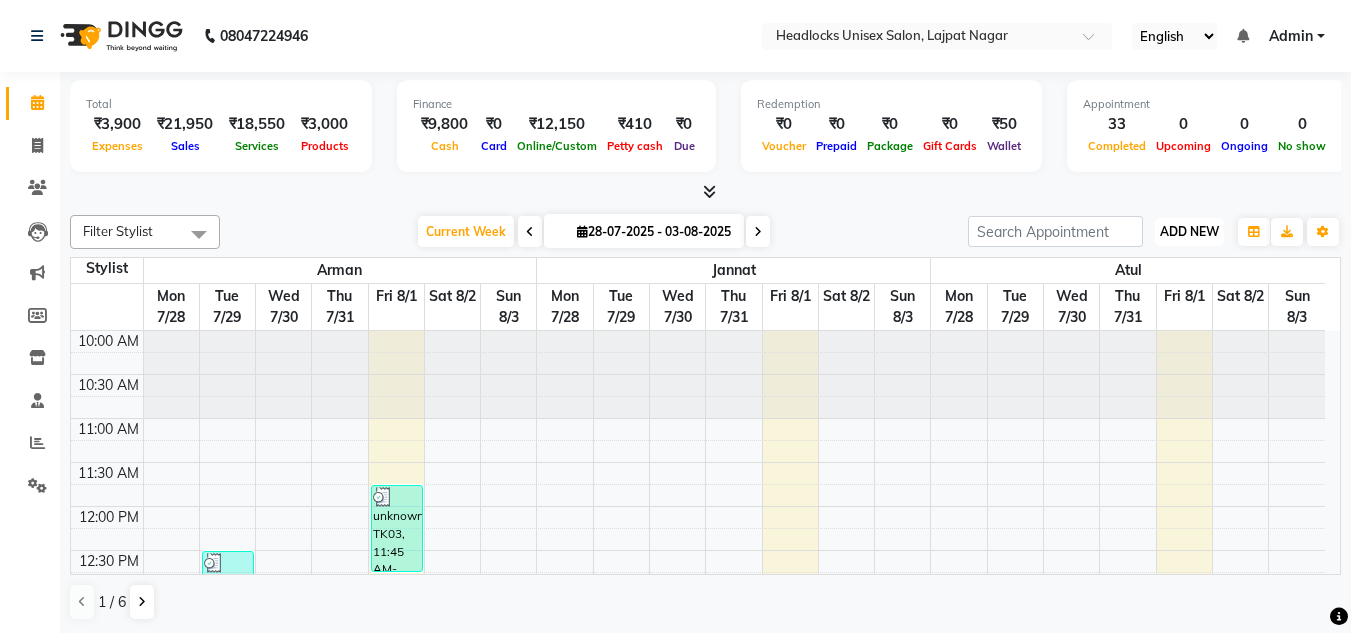 click on "ADD NEW" at bounding box center (1189, 231) 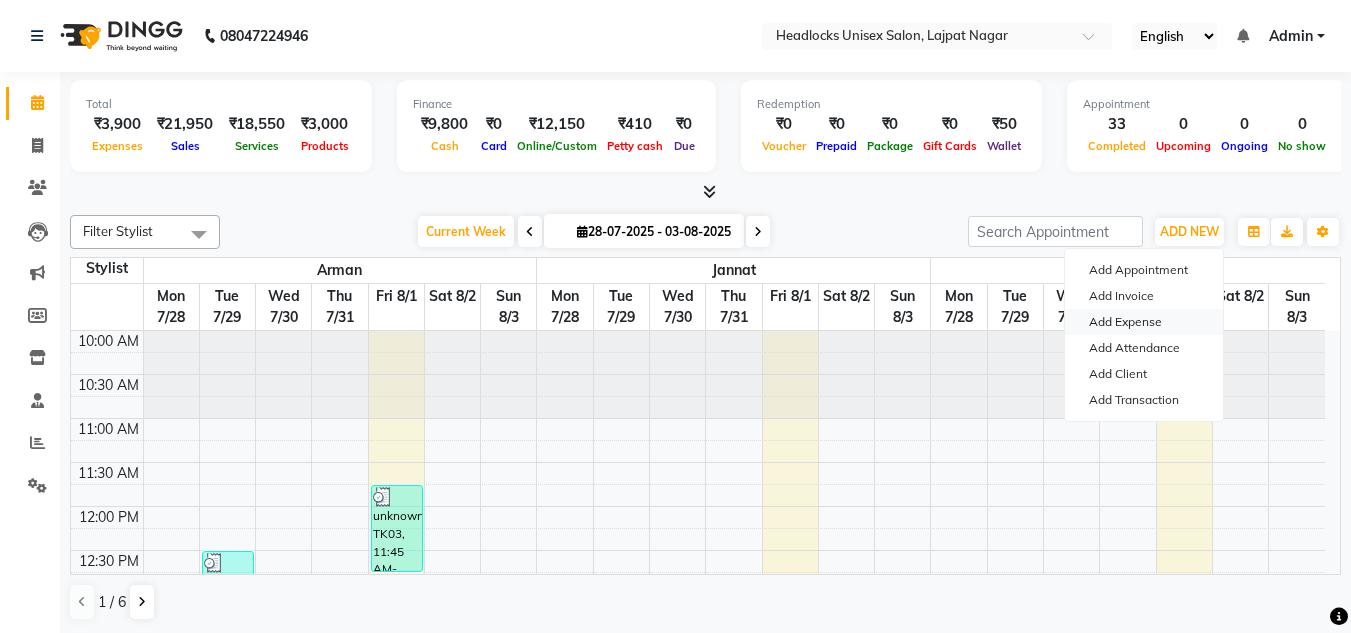 click on "Add Expense" at bounding box center [1144, 322] 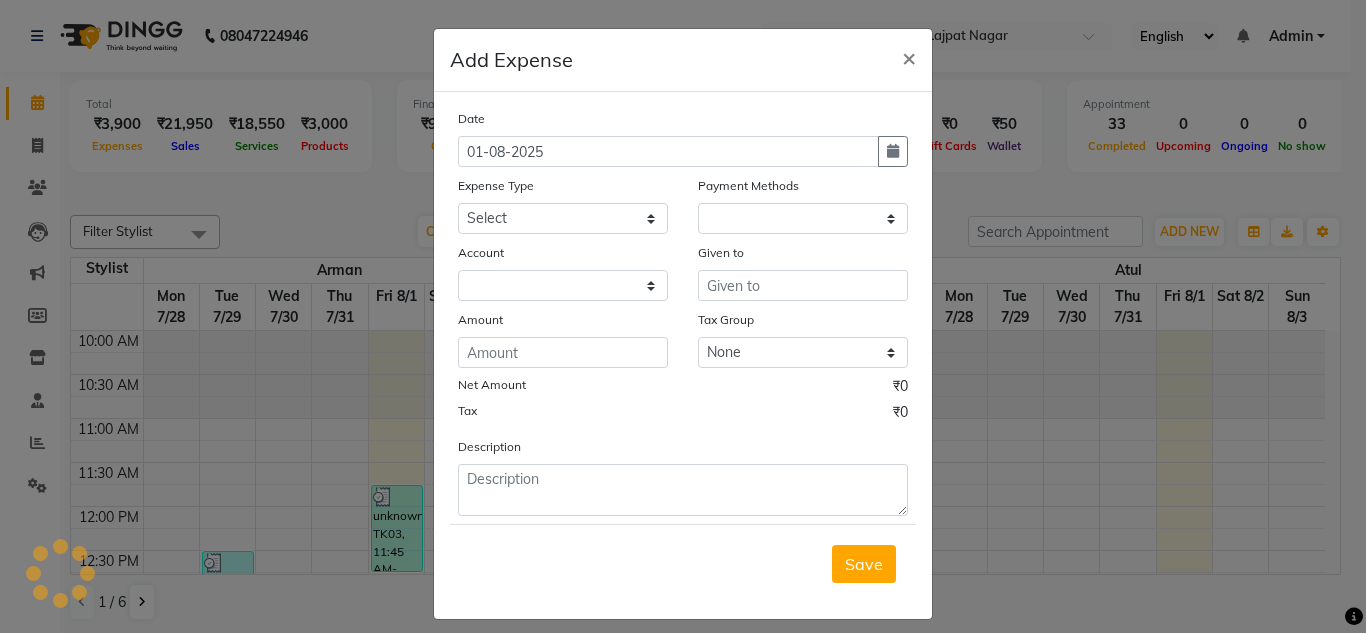 select on "1" 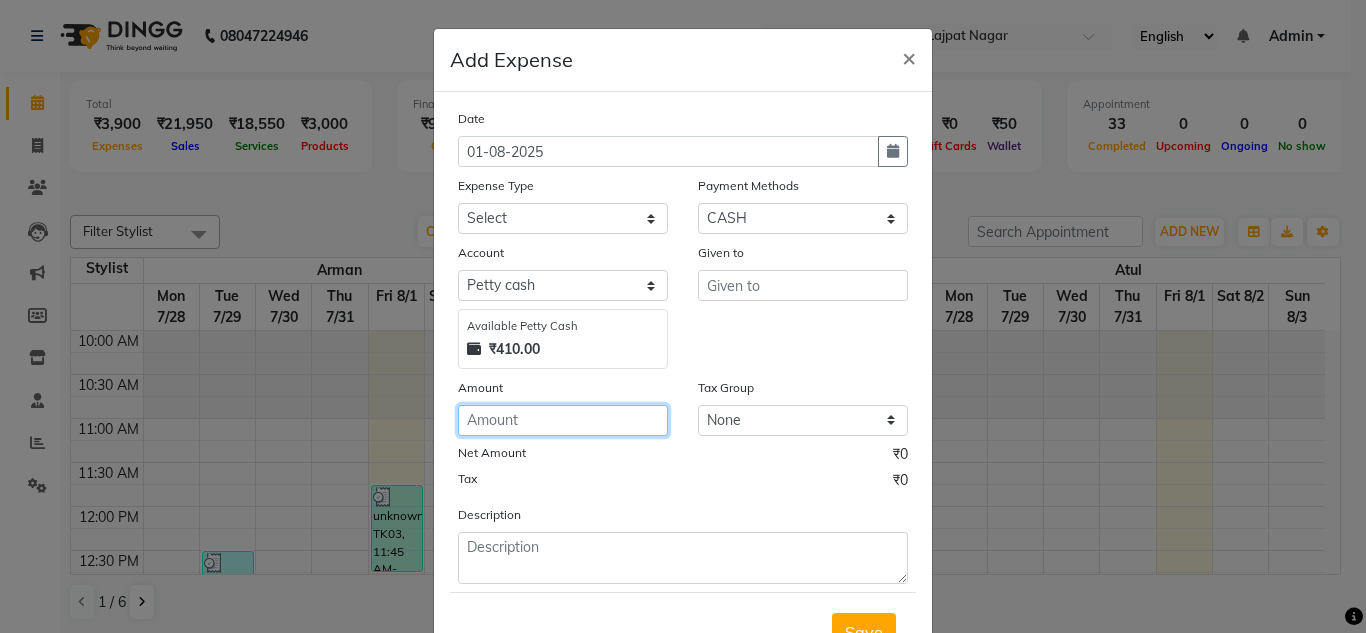 click 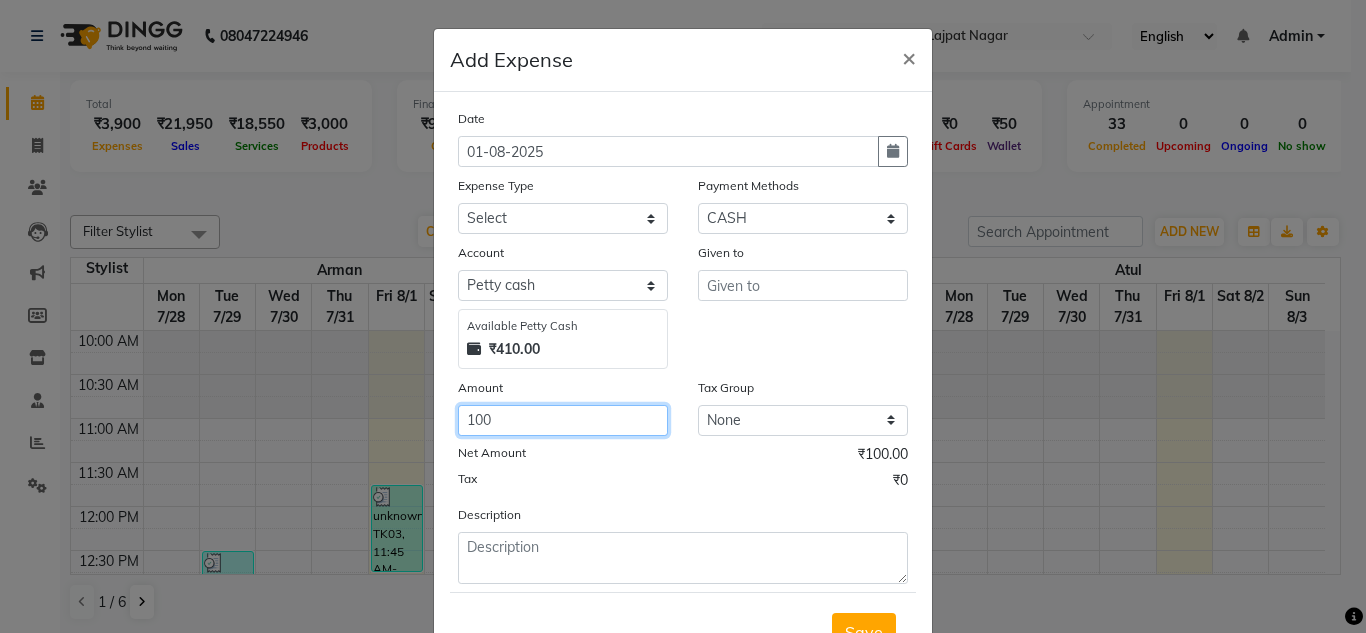 type on "100" 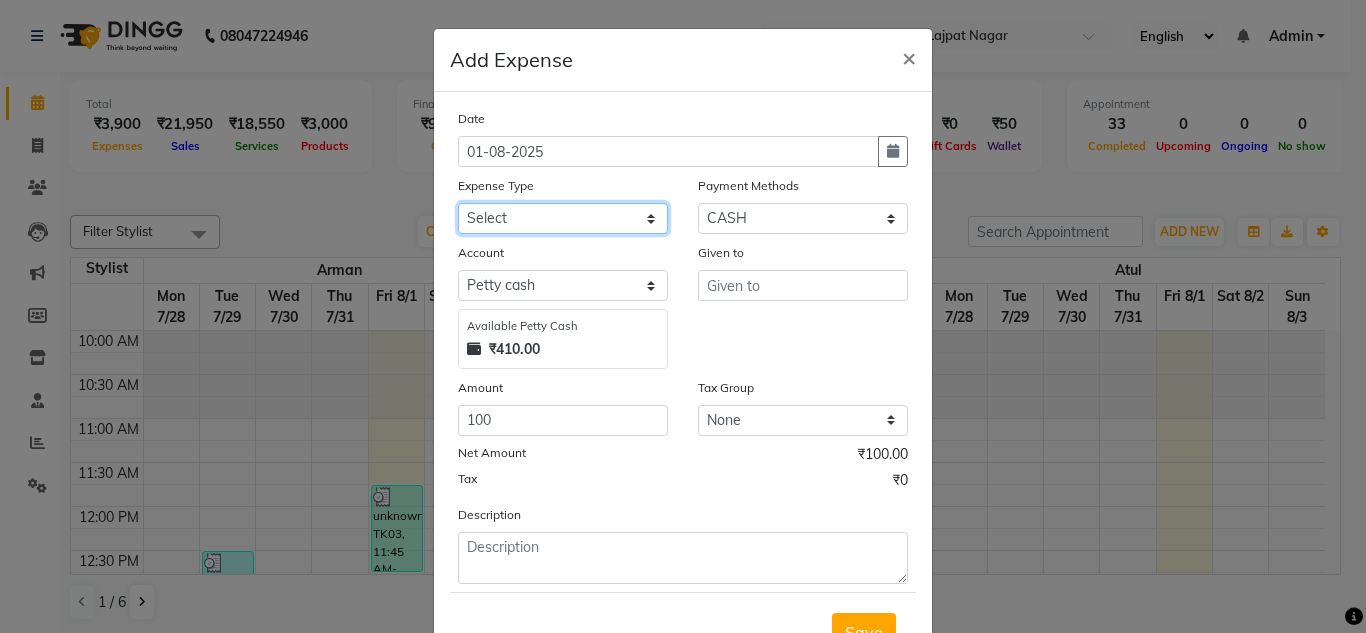 click on "Select Advance Salary Bank charges Car maintenance  Cash transfer to bank Cash transfer to hub charity client food Client Snacks Clinical charges coffee Equipment Fuel Govt fee Incentive Insurance International purchase Loan Repayment Maintenance maintenance Marketing milk Miscellaneous MRA night convence oil Other Pantry pentary item Product product incentive Rent Salary Staff Snacks sugar Tax tea Tea & Refreshment tip urgent stock Utilities water bottles" 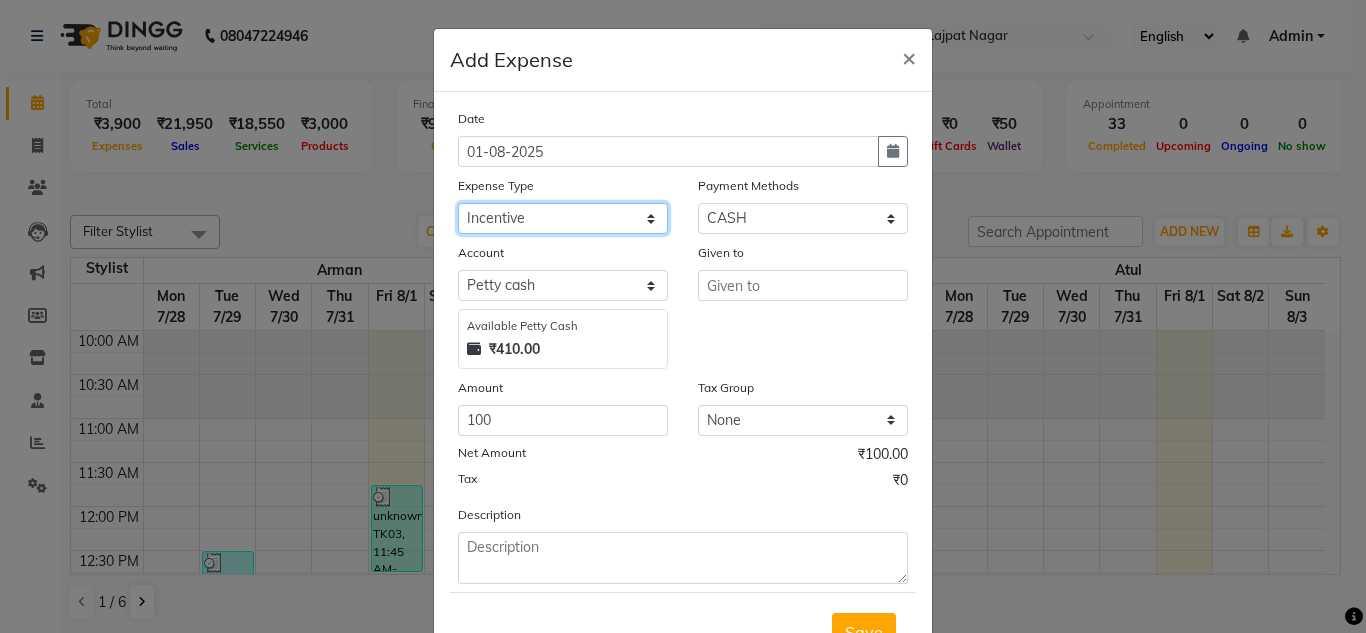 click on "Select Advance Salary Bank charges Car maintenance  Cash transfer to bank Cash transfer to hub charity client food Client Snacks Clinical charges coffee Equipment Fuel Govt fee Incentive Insurance International purchase Loan Repayment Maintenance maintenance Marketing milk Miscellaneous MRA night convence oil Other Pantry pentary item Product product incentive Rent Salary Staff Snacks sugar Tax tea Tea & Refreshment tip urgent stock Utilities water bottles" 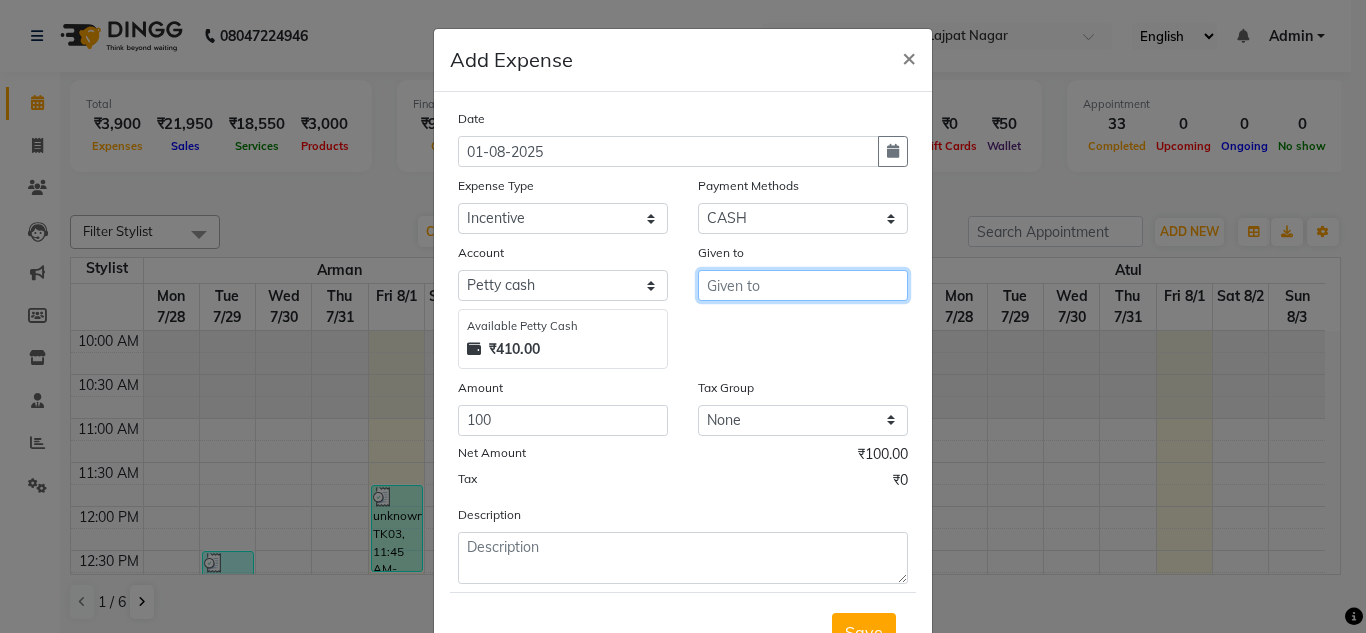 click at bounding box center (803, 285) 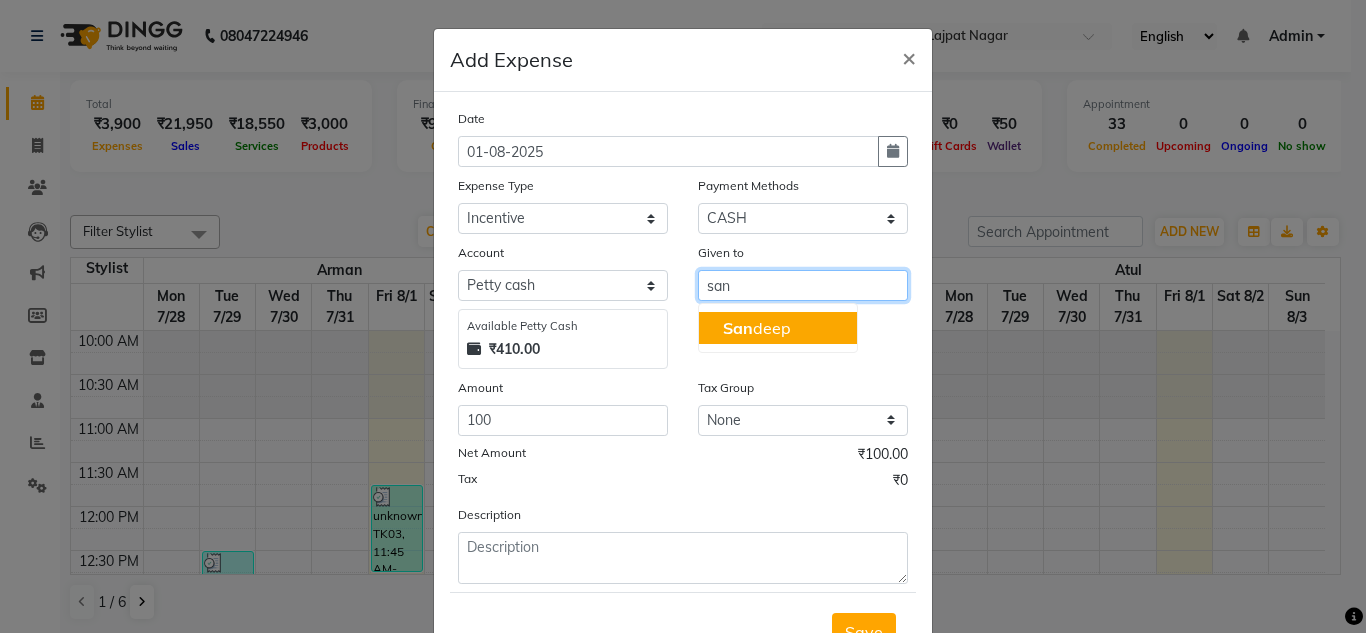click on "San" 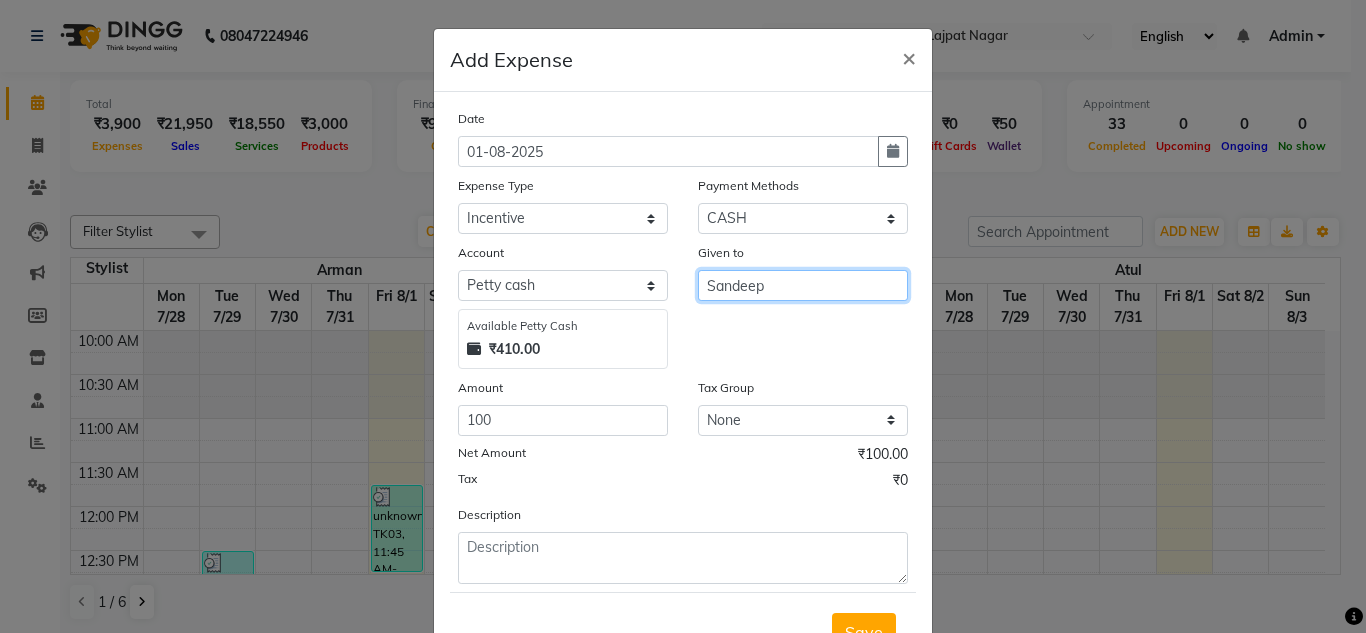 type on "Sandeep" 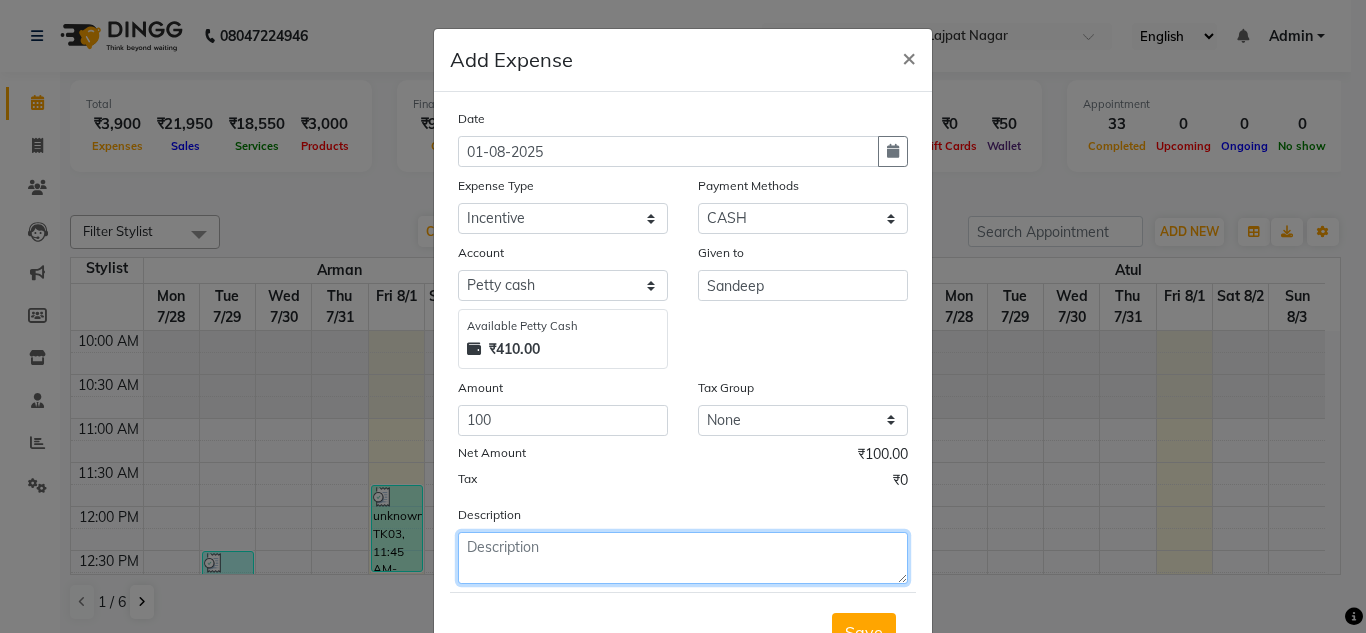 click 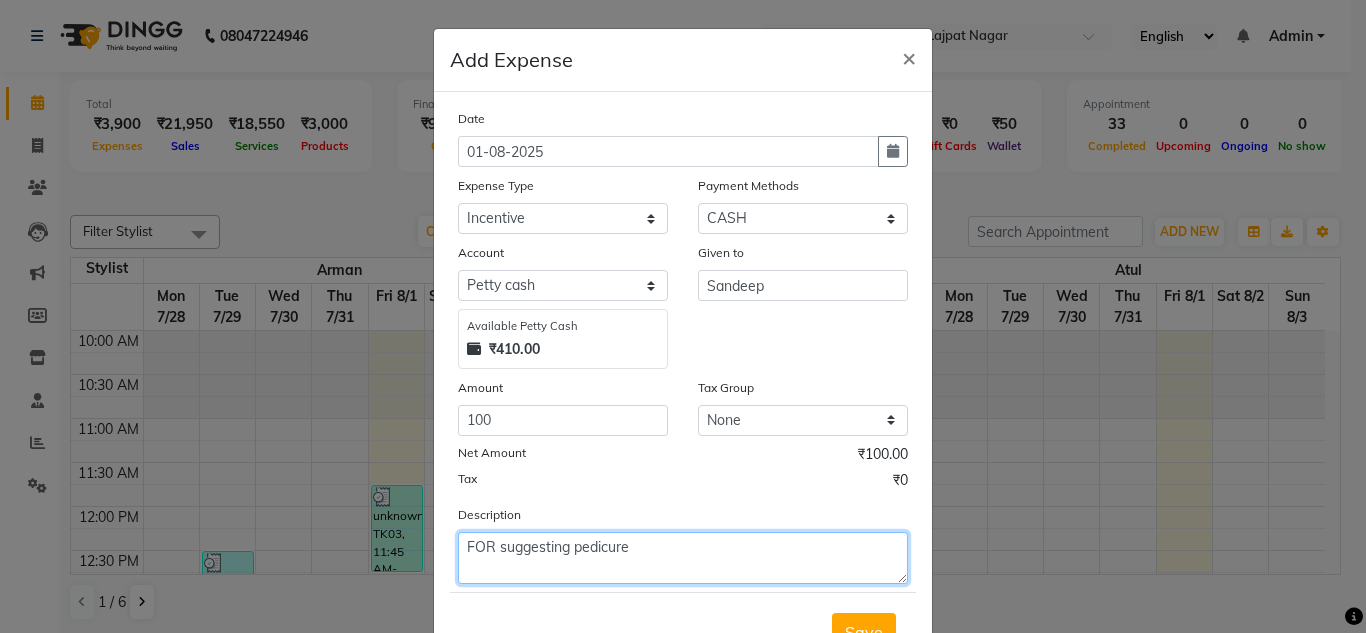 type on "FOR suggesting pedicure" 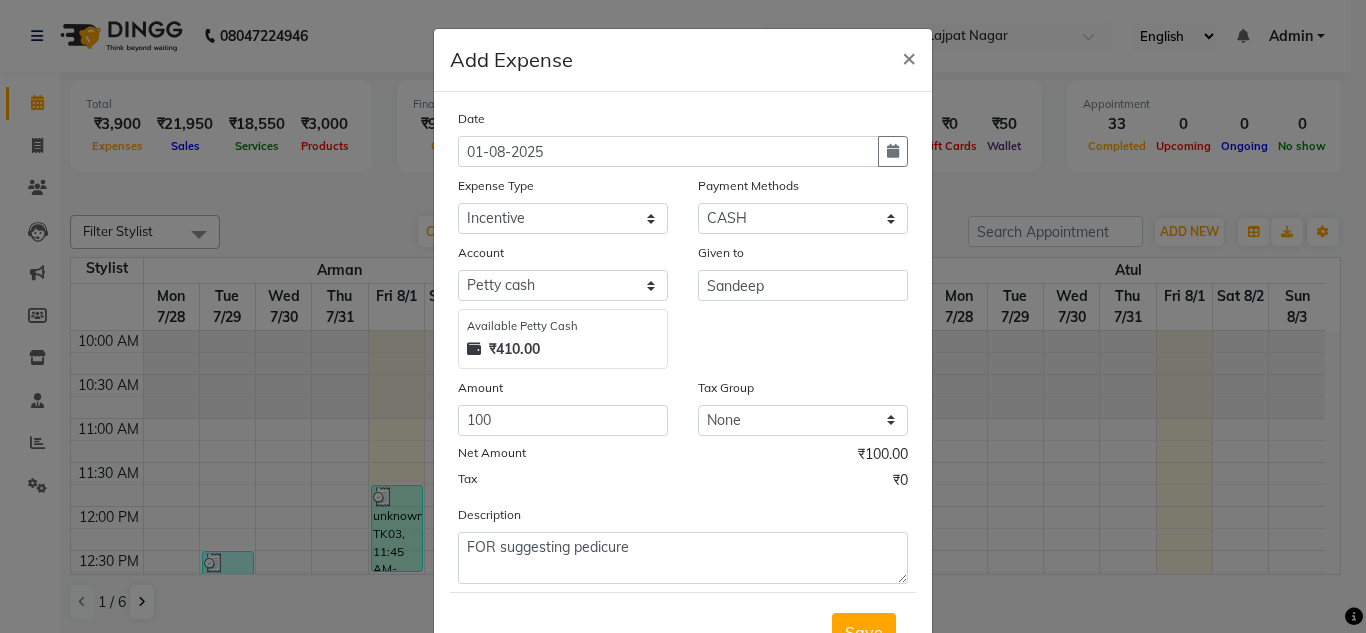 click on "Net Amount ₹100.00" 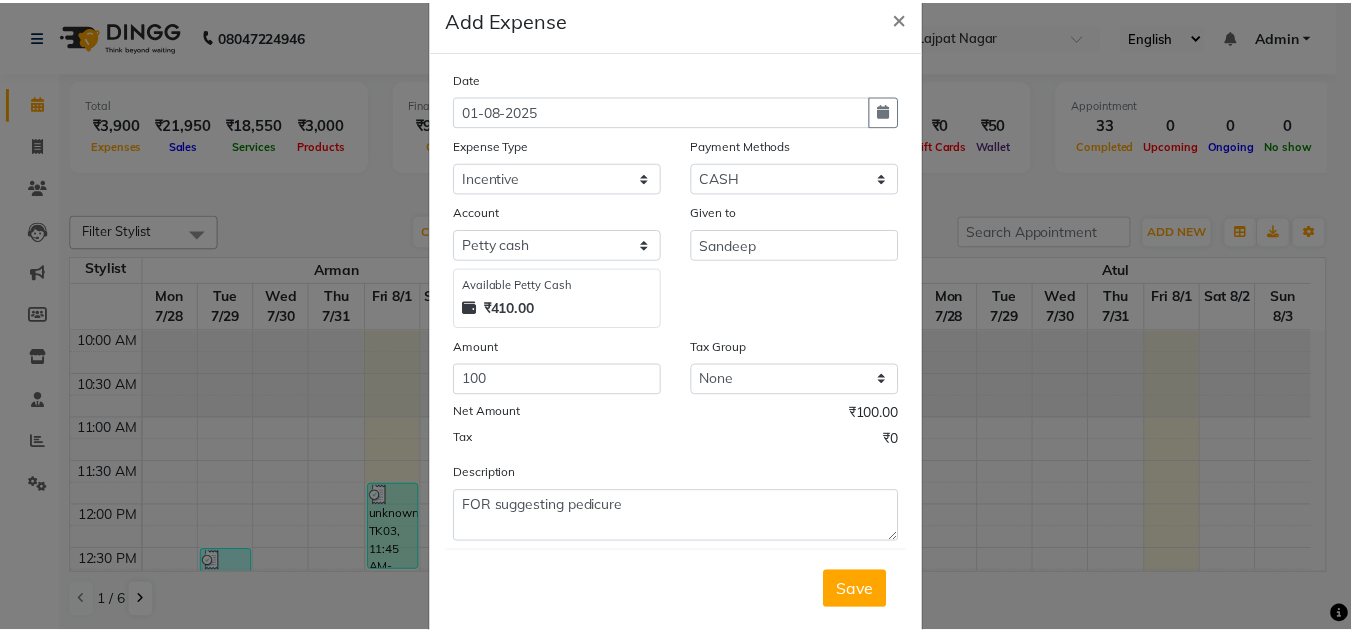 scroll, scrollTop: 83, scrollLeft: 0, axis: vertical 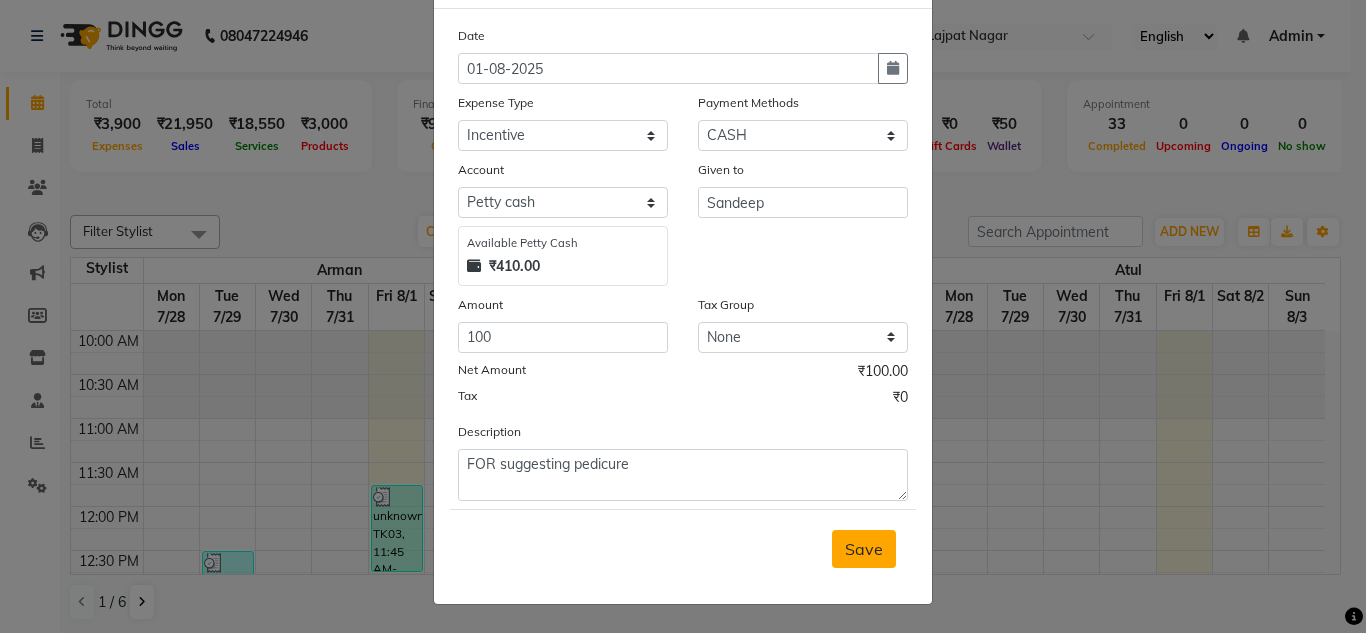 click on "Save" at bounding box center [864, 549] 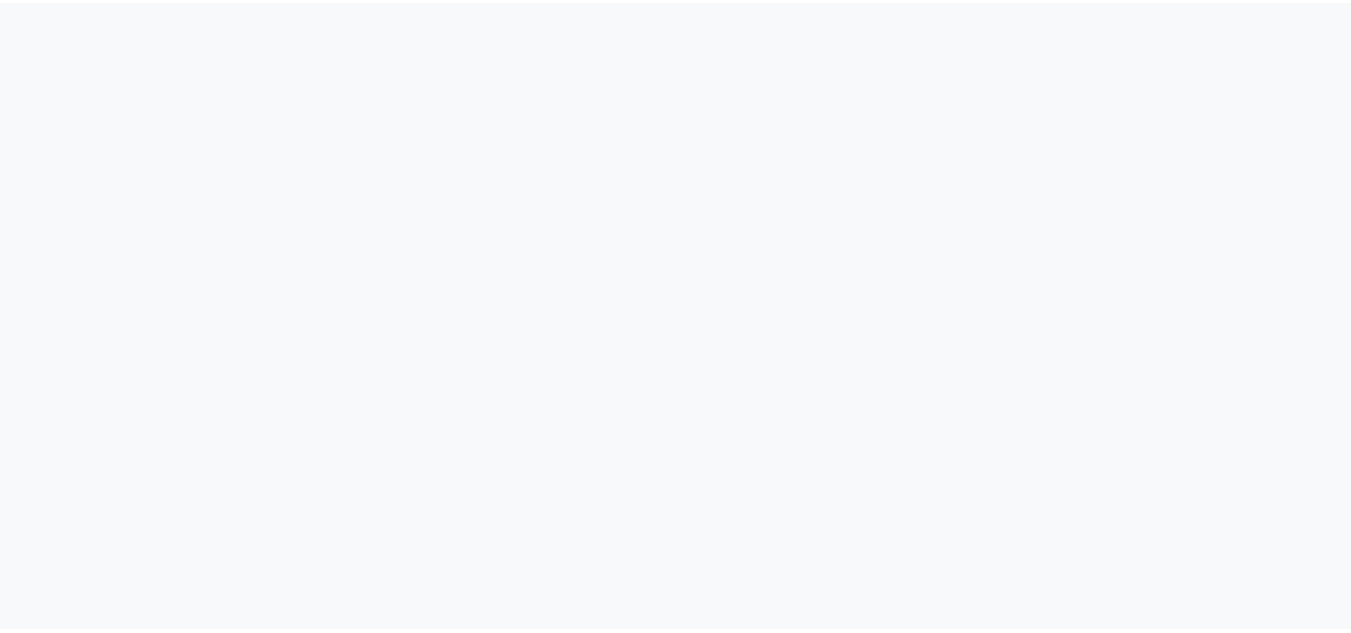 scroll, scrollTop: 0, scrollLeft: 0, axis: both 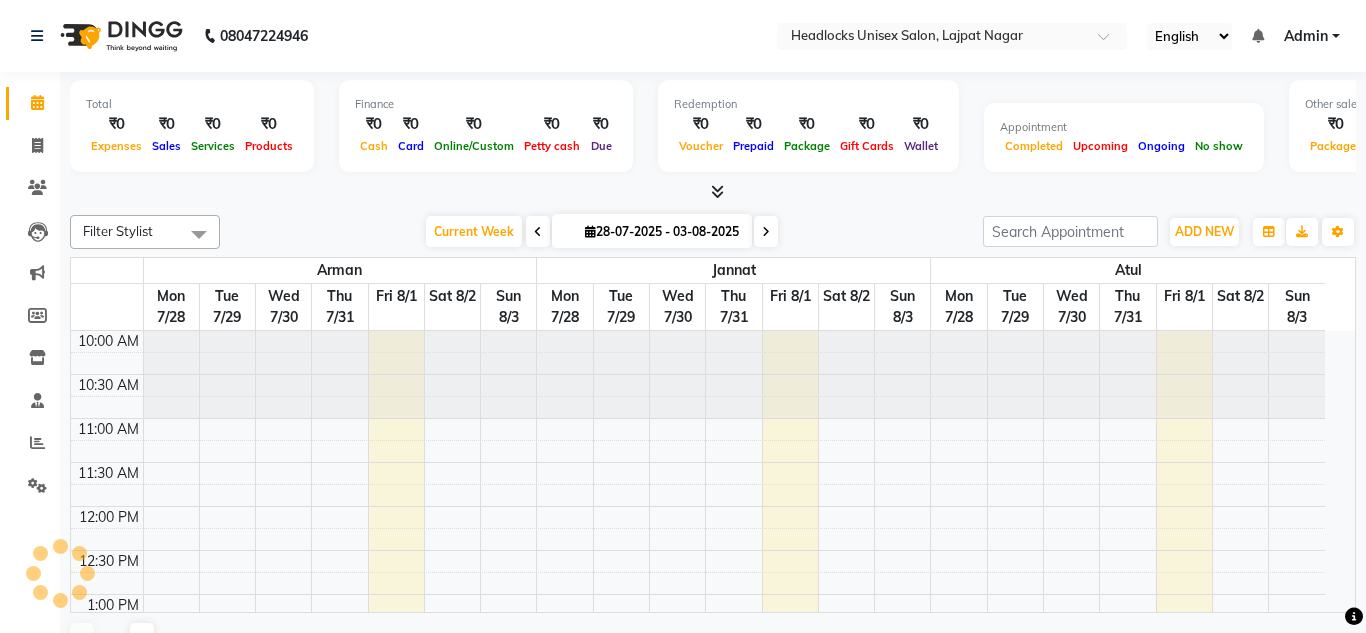 select on "en" 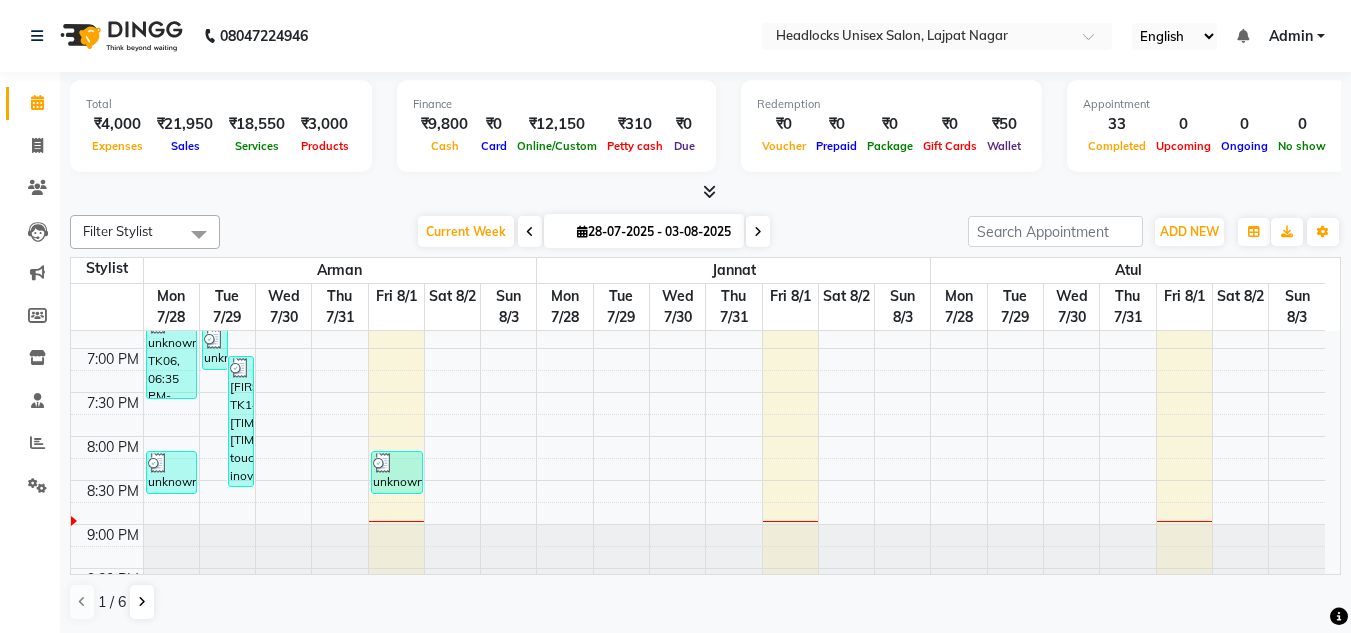 scroll, scrollTop: 774, scrollLeft: 0, axis: vertical 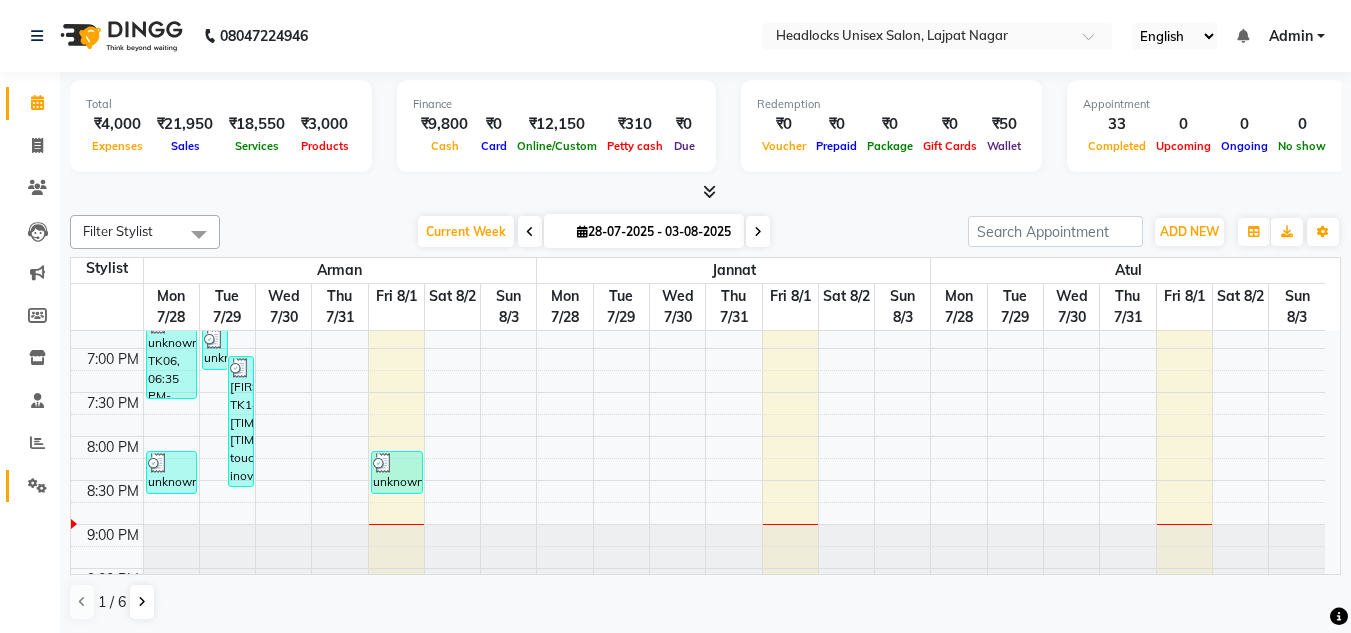 click on "Settings" 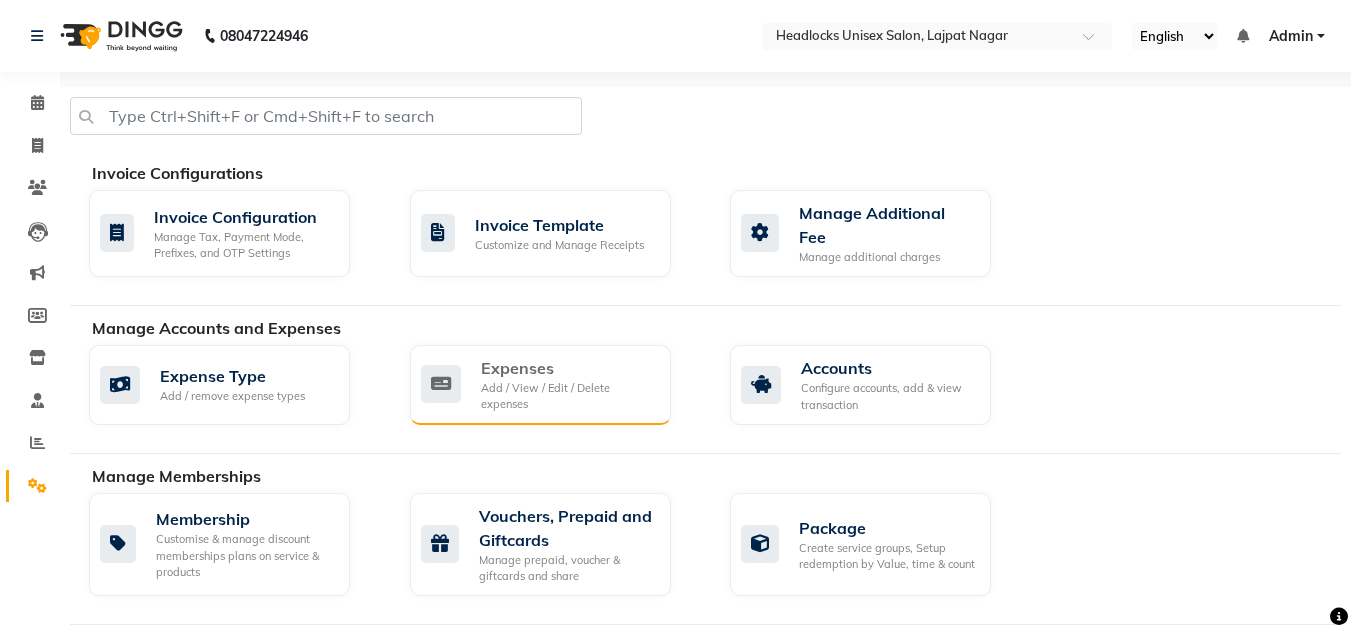 click on "Expenses" 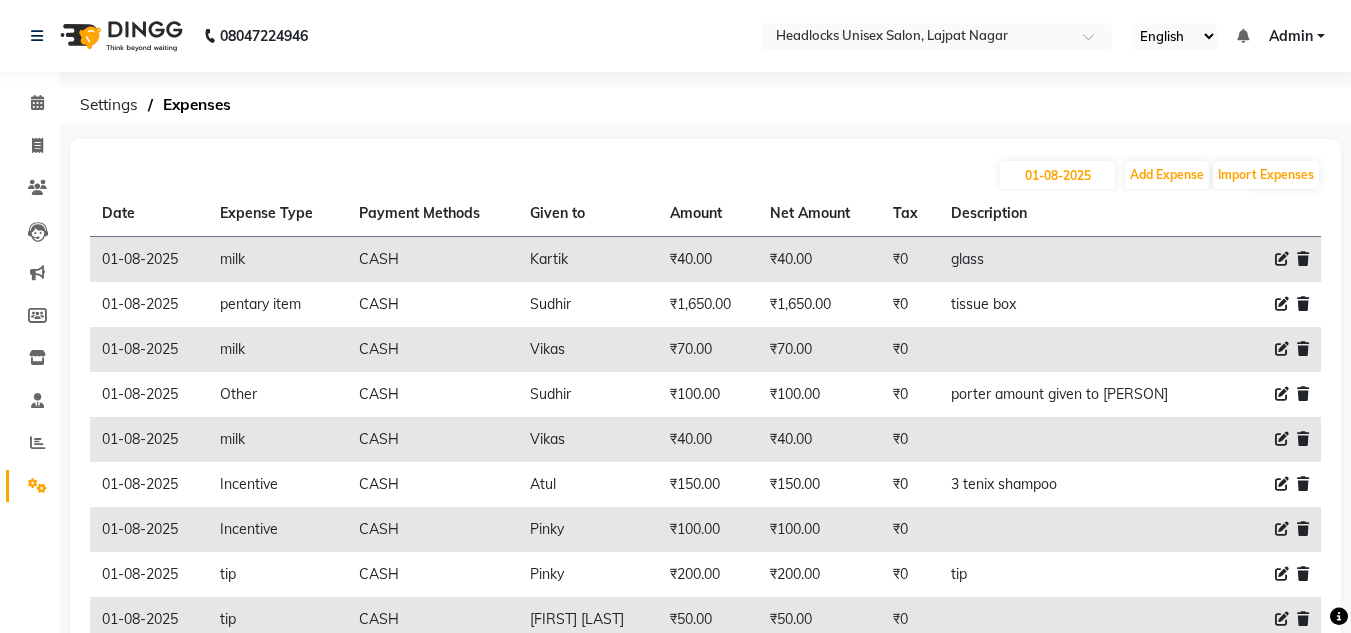 click on "Settings  Expenses" 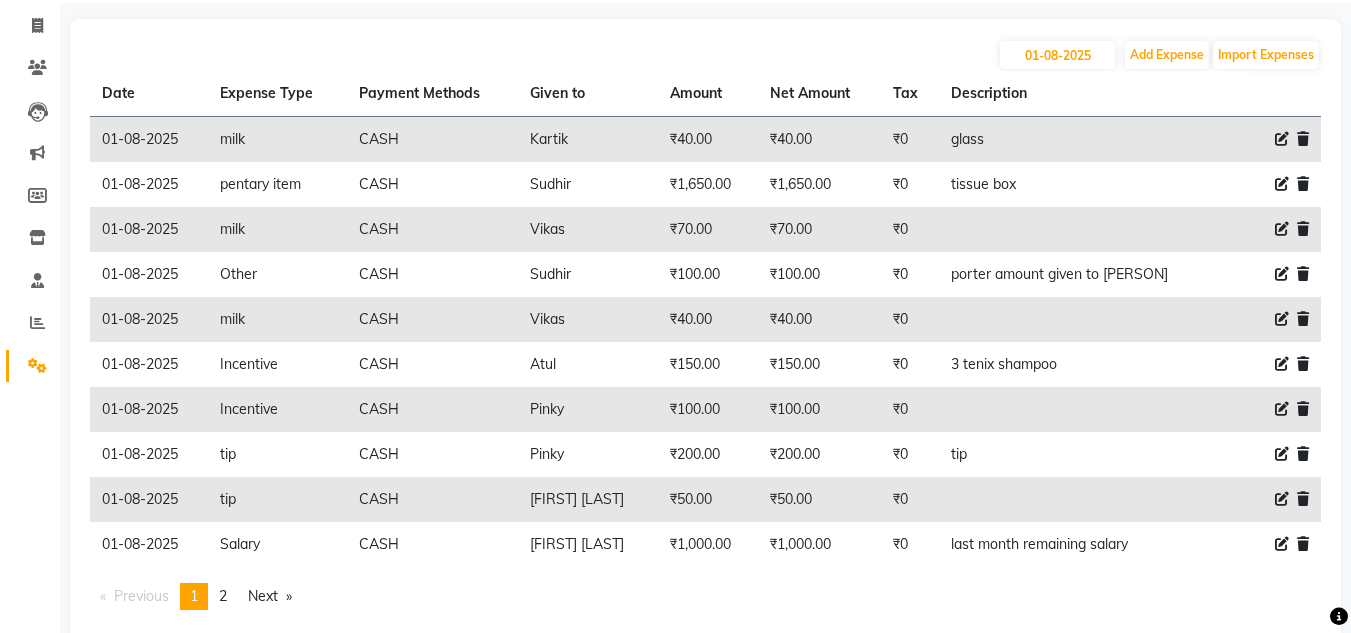 scroll, scrollTop: 160, scrollLeft: 0, axis: vertical 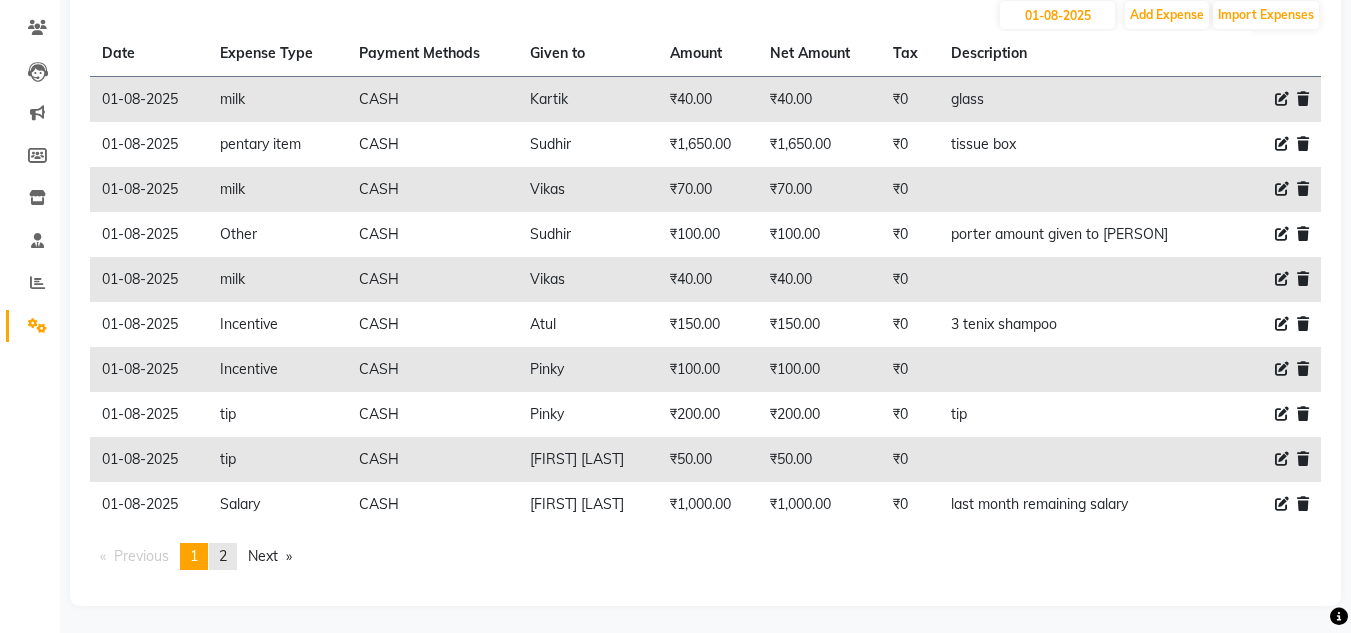 click on "page  2" at bounding box center (223, 556) 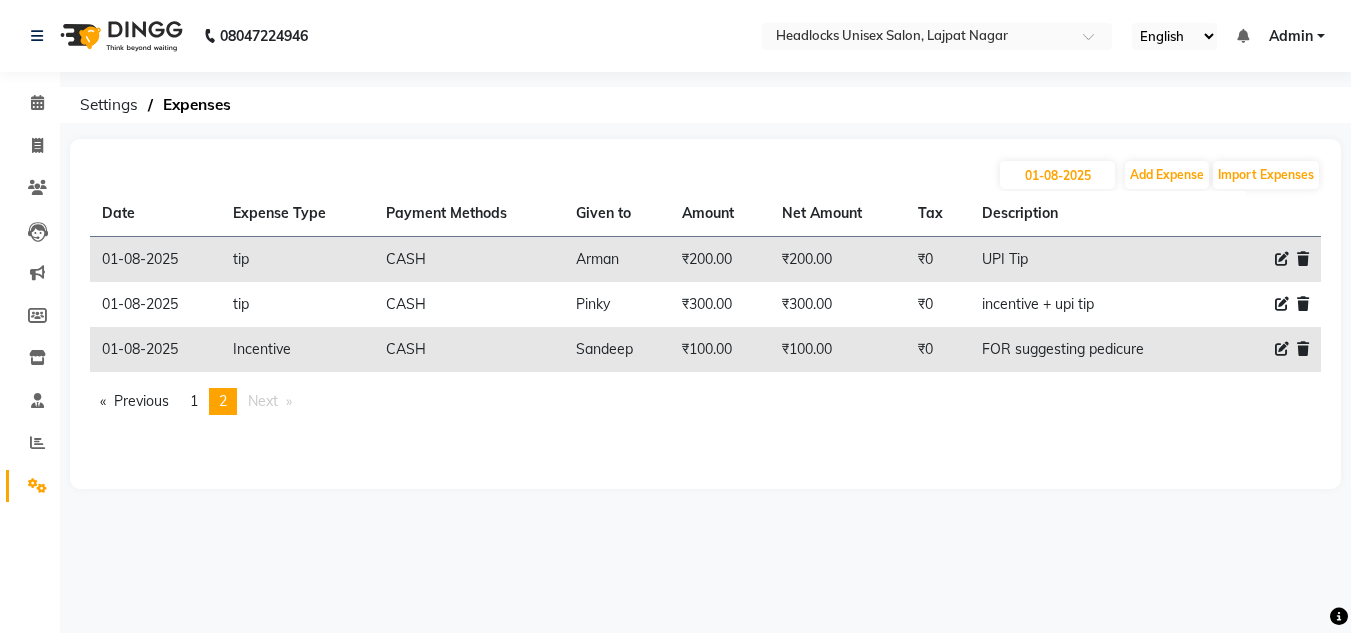scroll, scrollTop: 0, scrollLeft: 0, axis: both 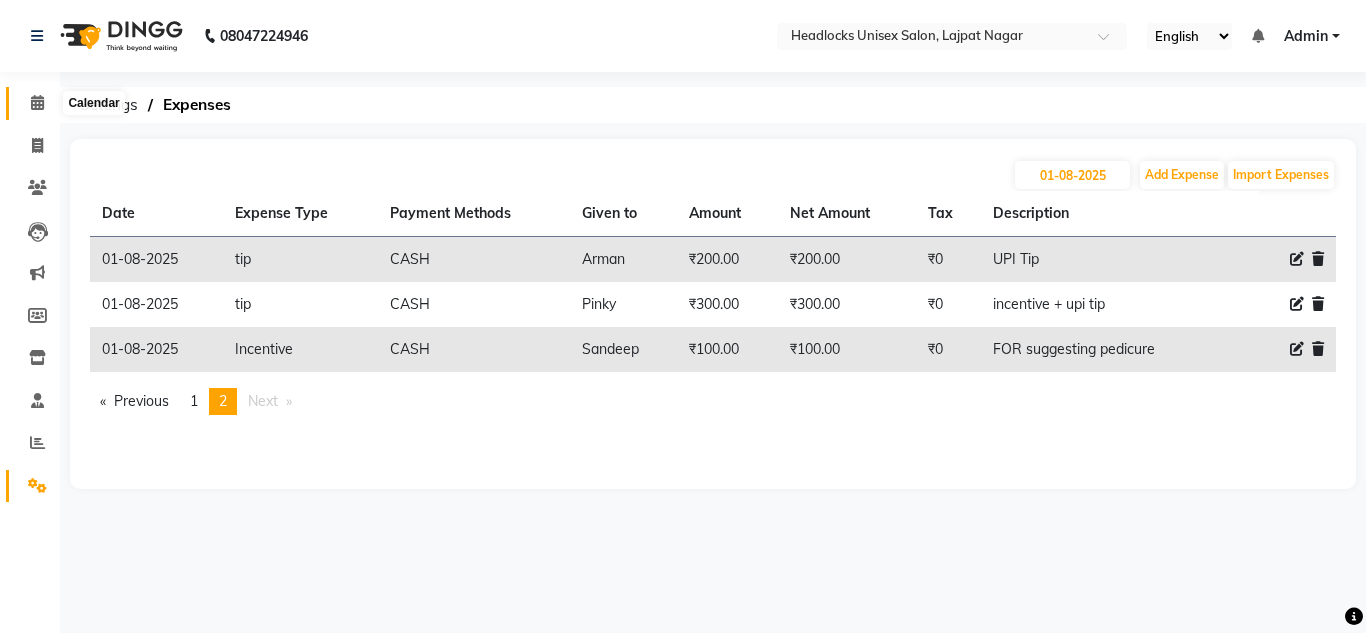 click 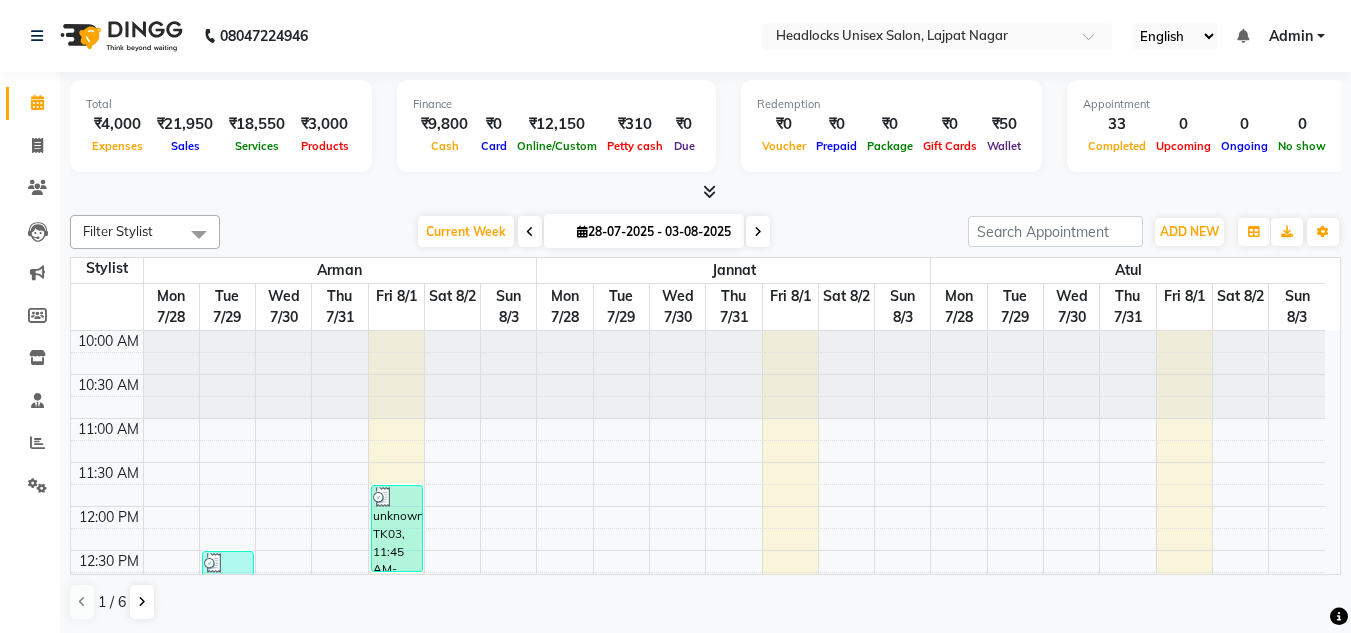 scroll, scrollTop: 774, scrollLeft: 0, axis: vertical 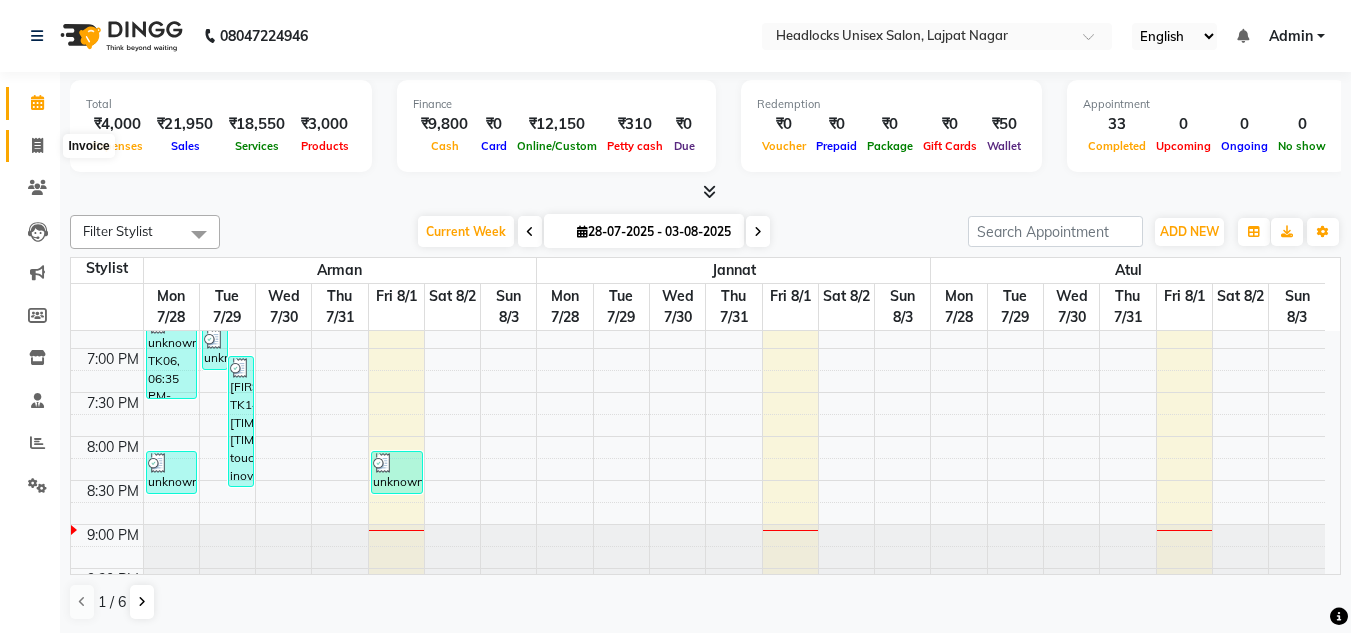 click 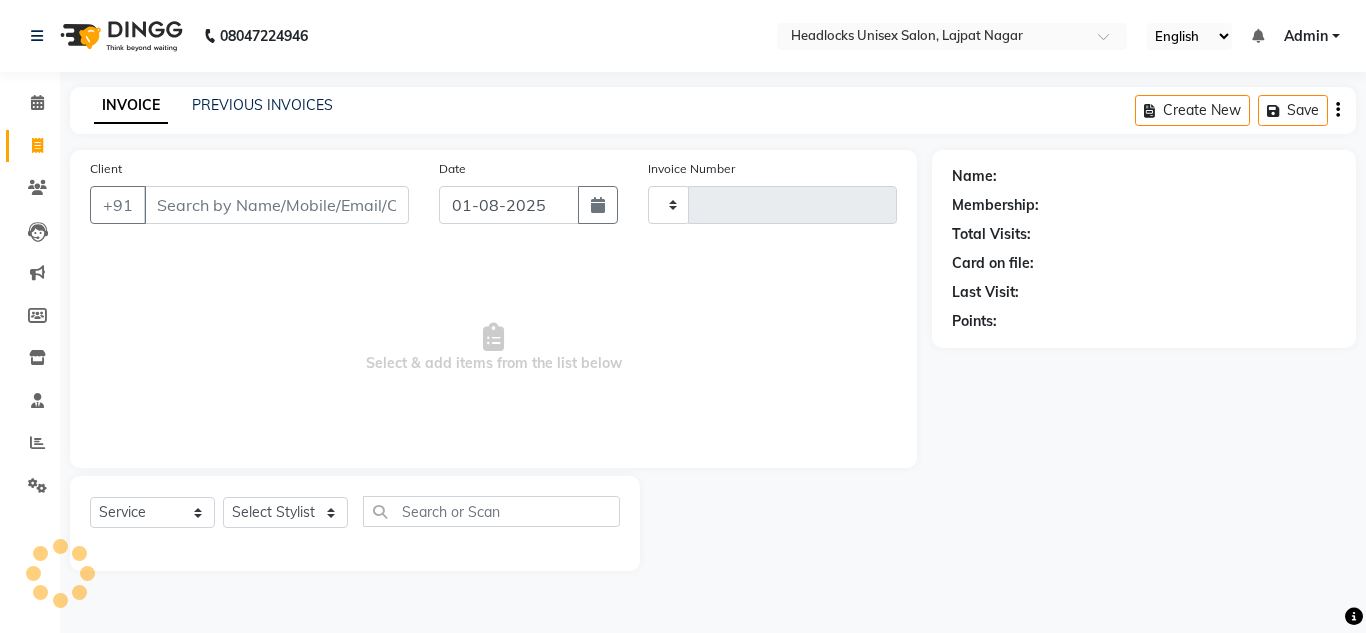 type on "2561" 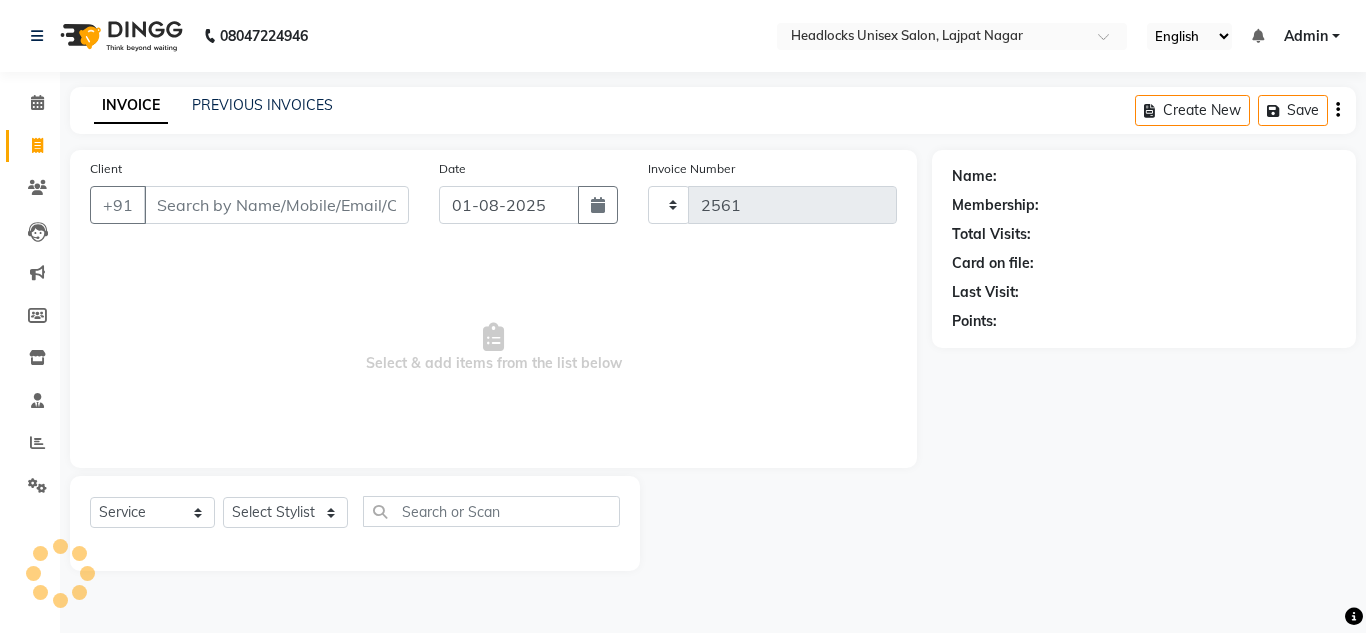 select on "6850" 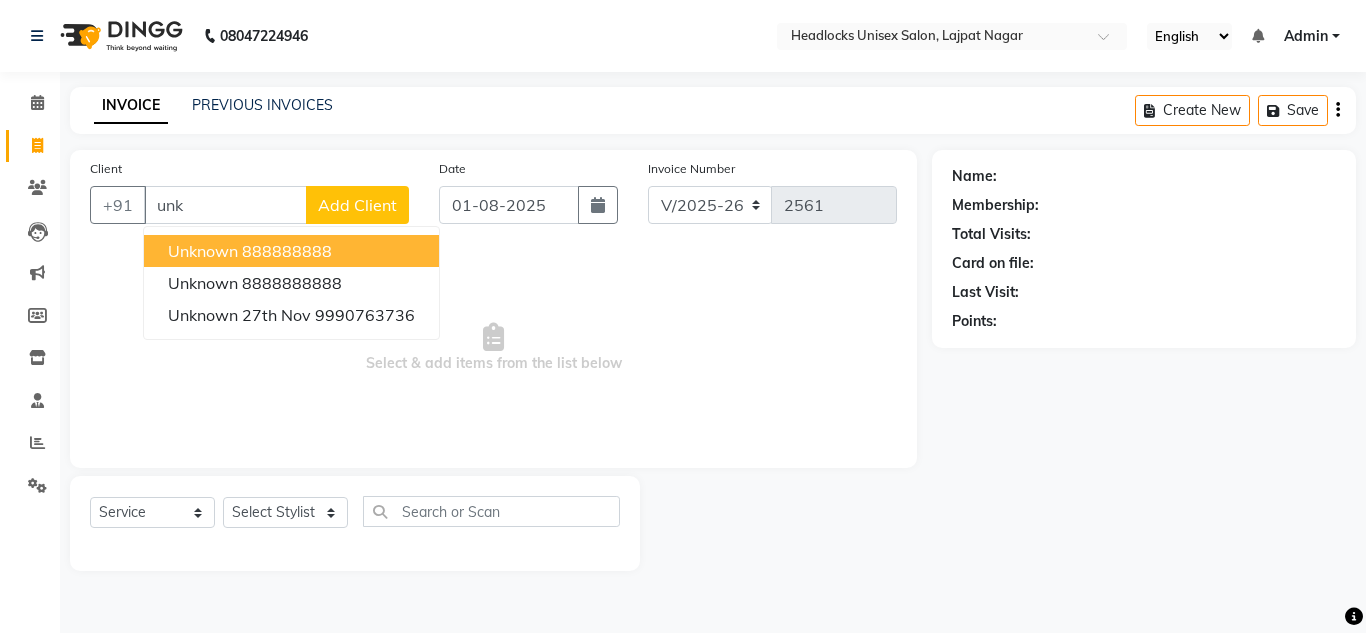 click on "888888888" at bounding box center [287, 251] 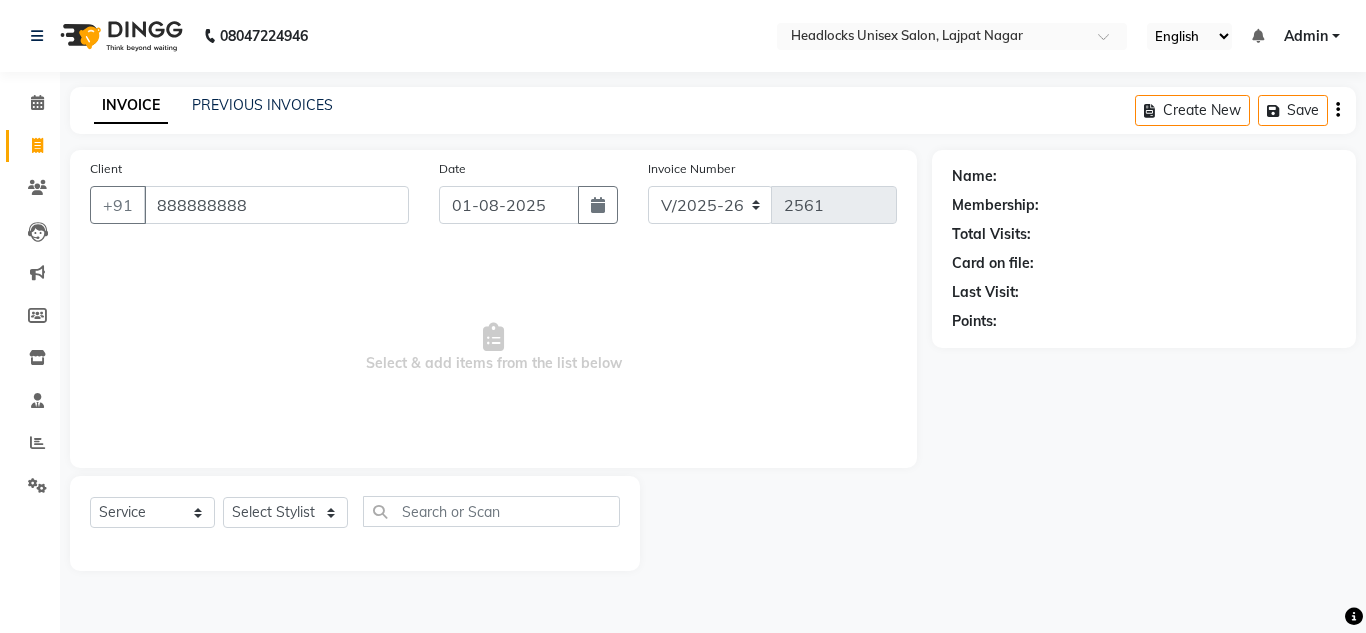 type on "888888888" 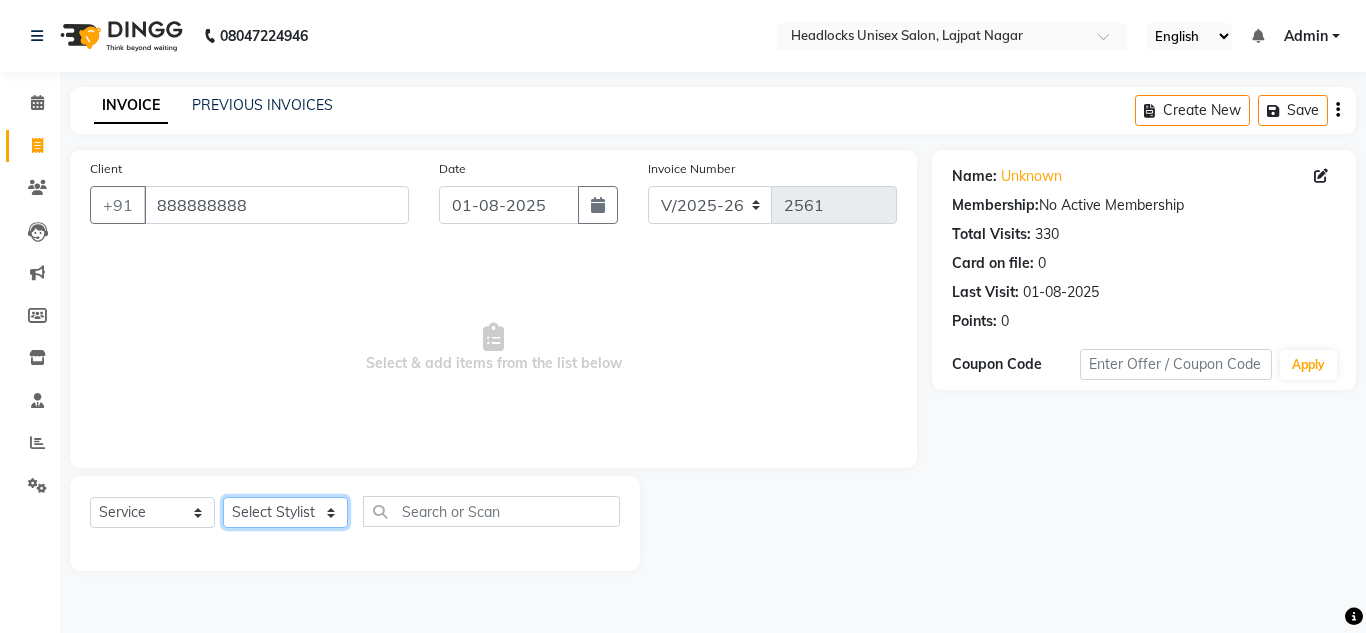 click on "Select Stylist Arman Atul Jannat Kaif Kartik Lucky Nazia Pinky Rashid Sabiya Sandeep Shankar Shavaz Malik Sudhir Suraj Vikas Vinay Roy Vinod" 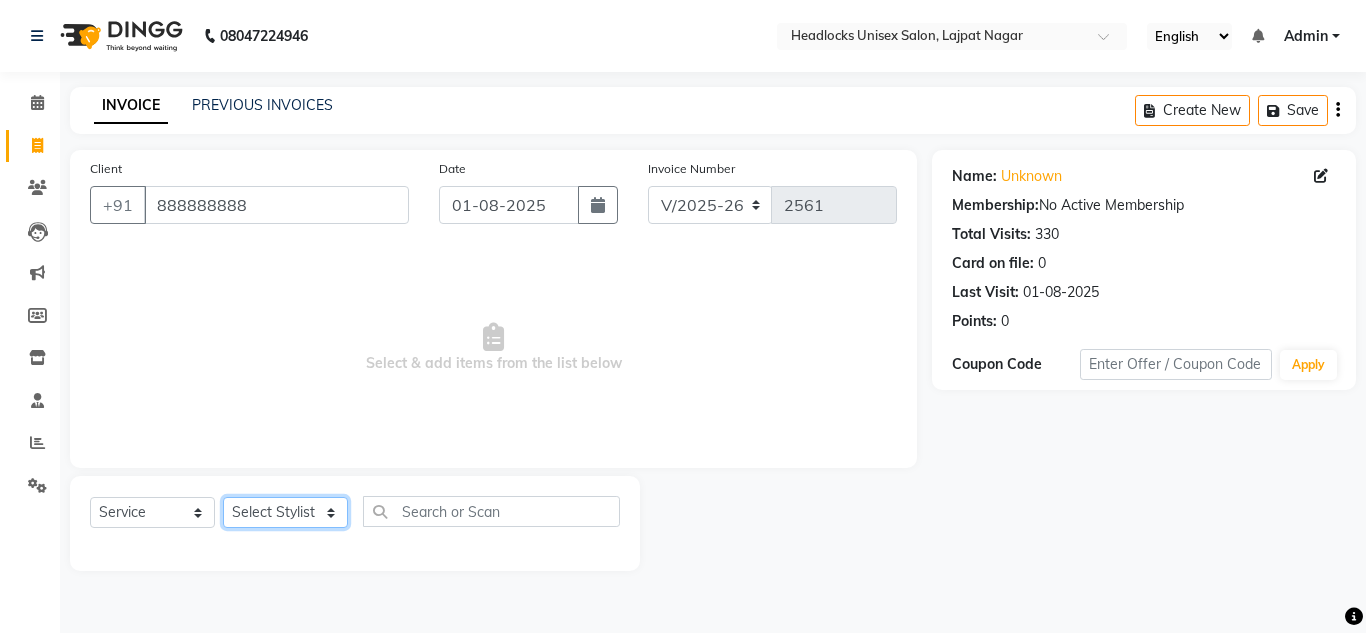 select on "53627" 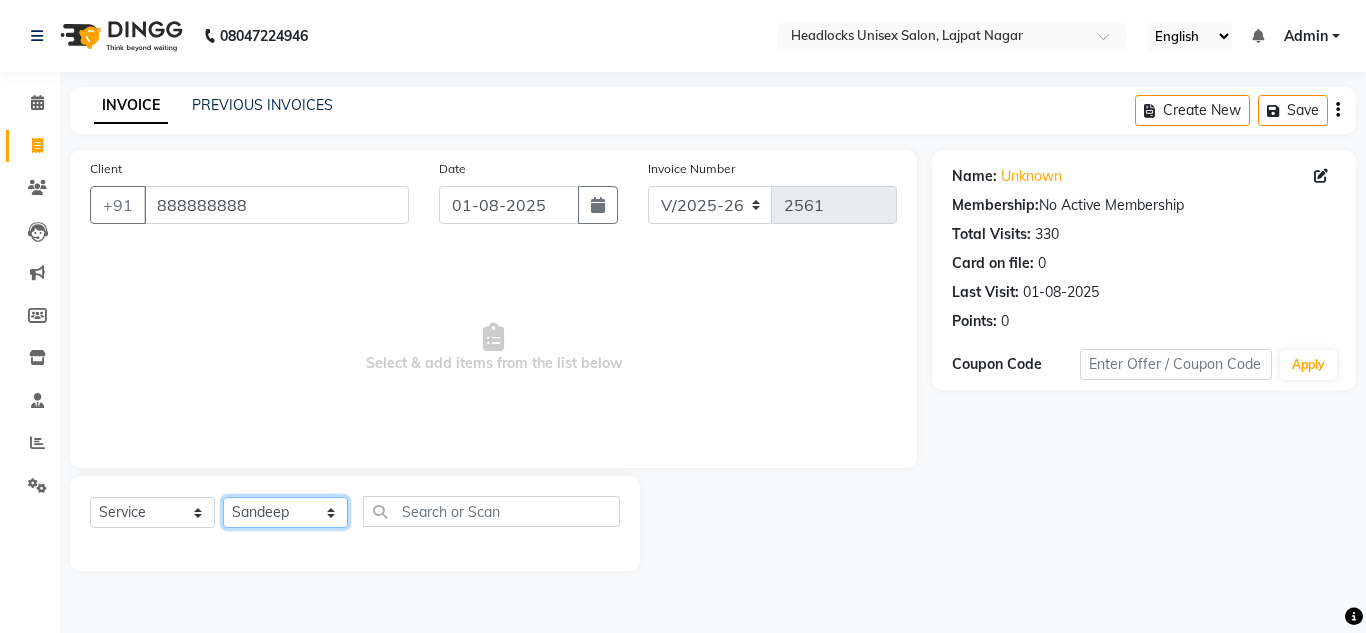click on "Select Stylist Arman Atul Jannat Kaif Kartik Lucky Nazia Pinky Rashid Sabiya Sandeep Shankar Shavaz Malik Sudhir Suraj Vikas Vinay Roy Vinod" 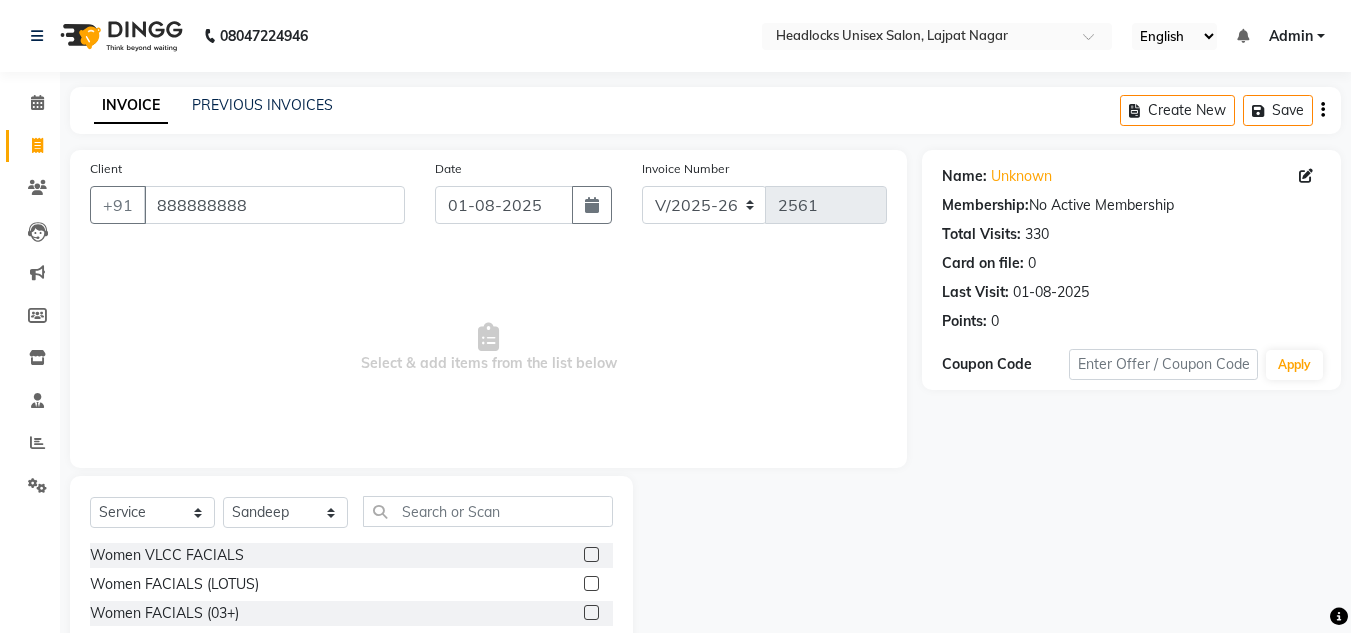 click on "Select & add items from the list below" at bounding box center [488, 348] 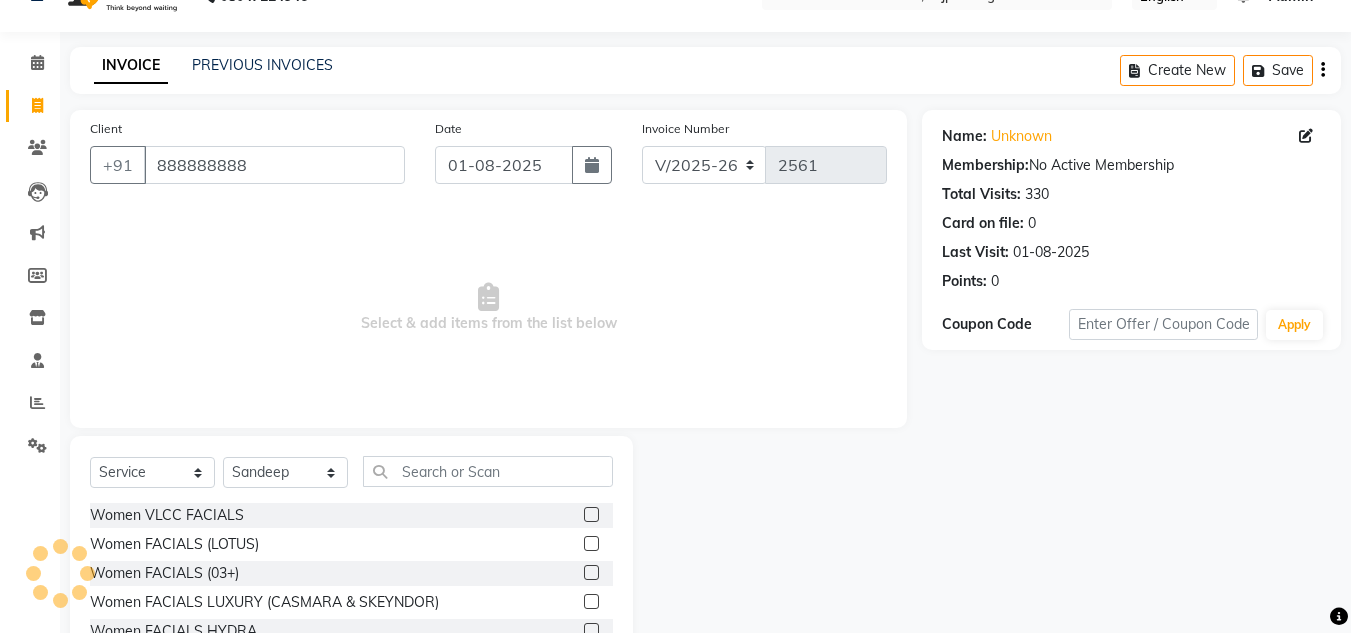 scroll, scrollTop: 168, scrollLeft: 0, axis: vertical 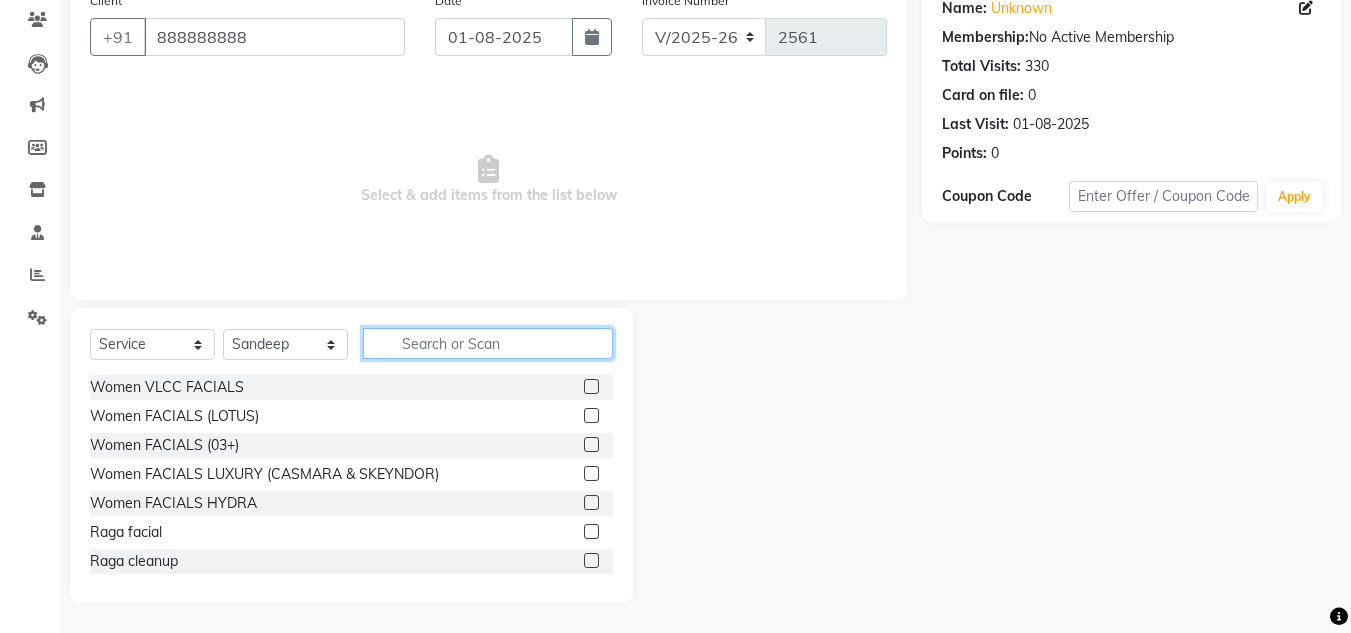 click 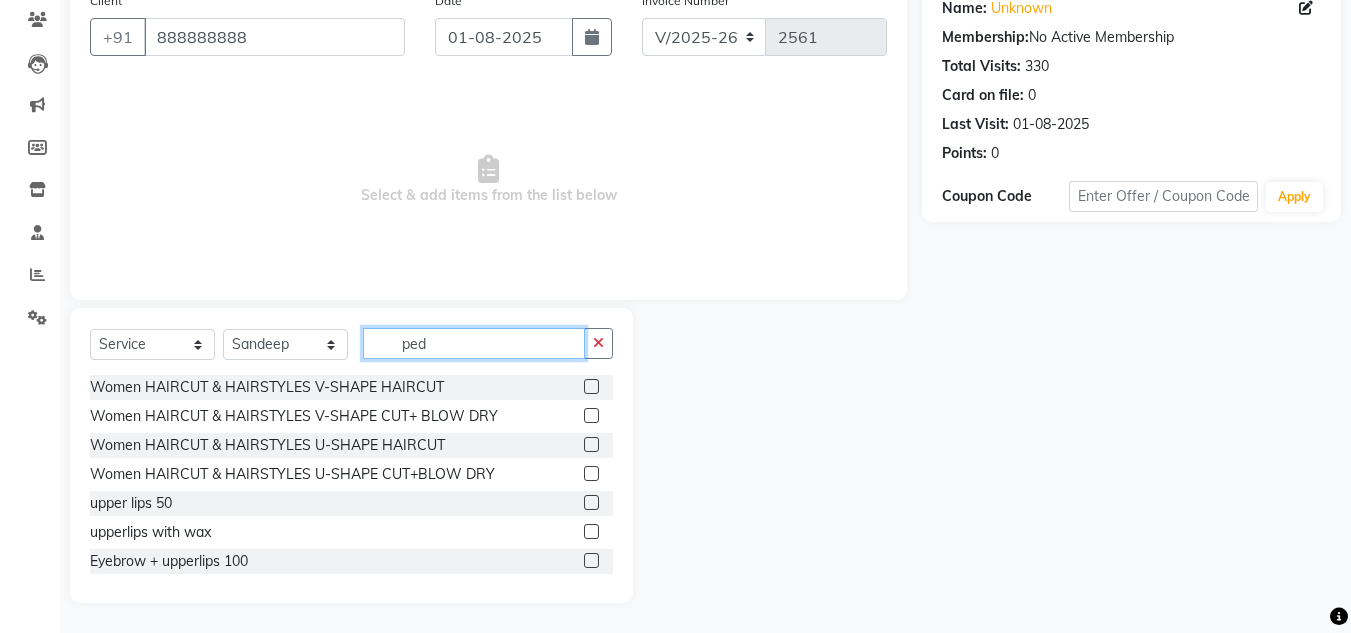 scroll, scrollTop: 84, scrollLeft: 0, axis: vertical 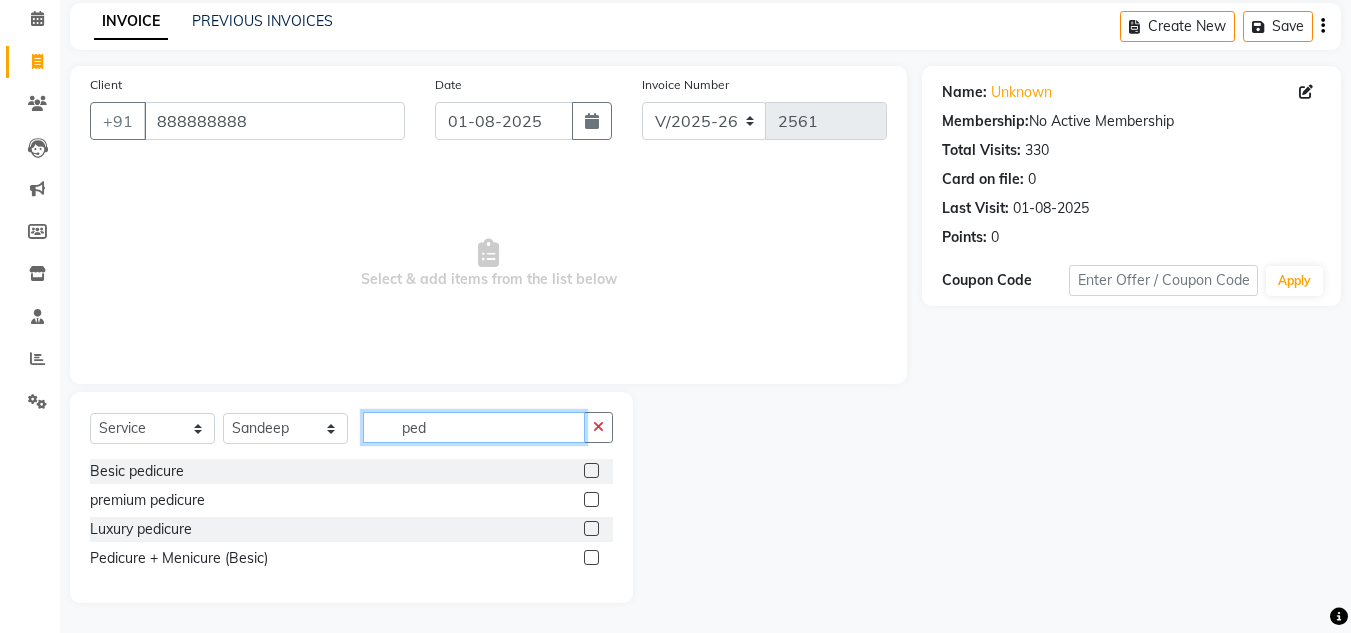 type on "ped" 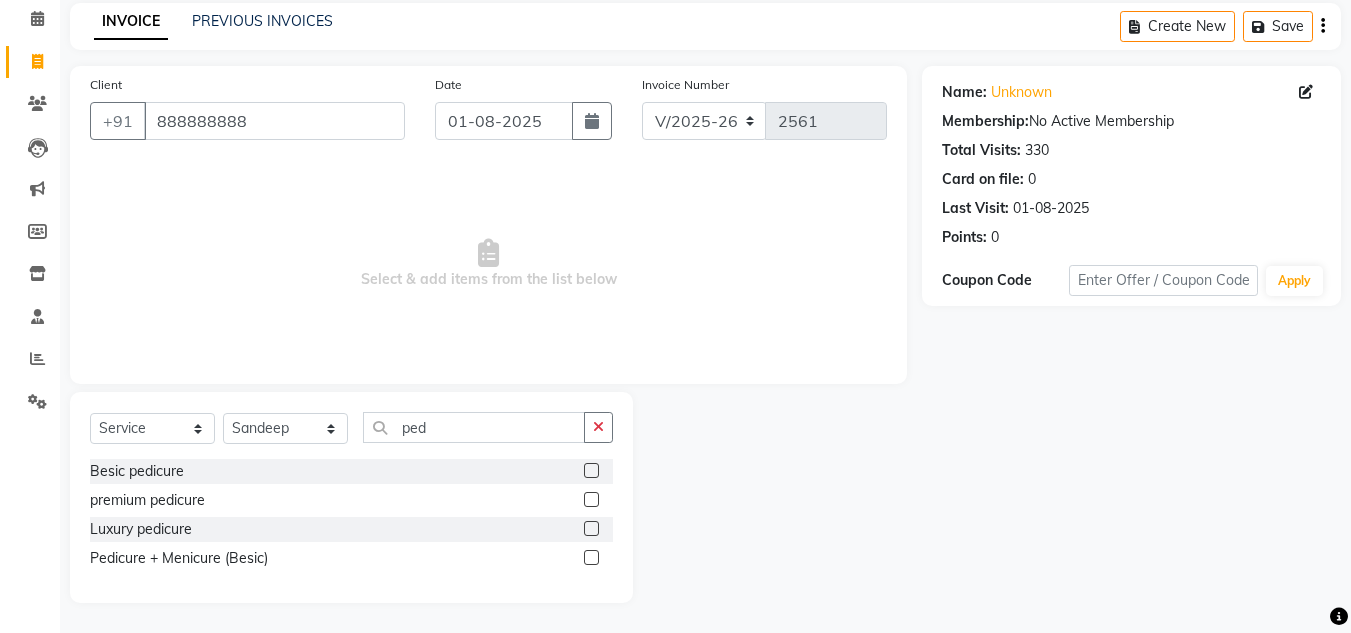 click 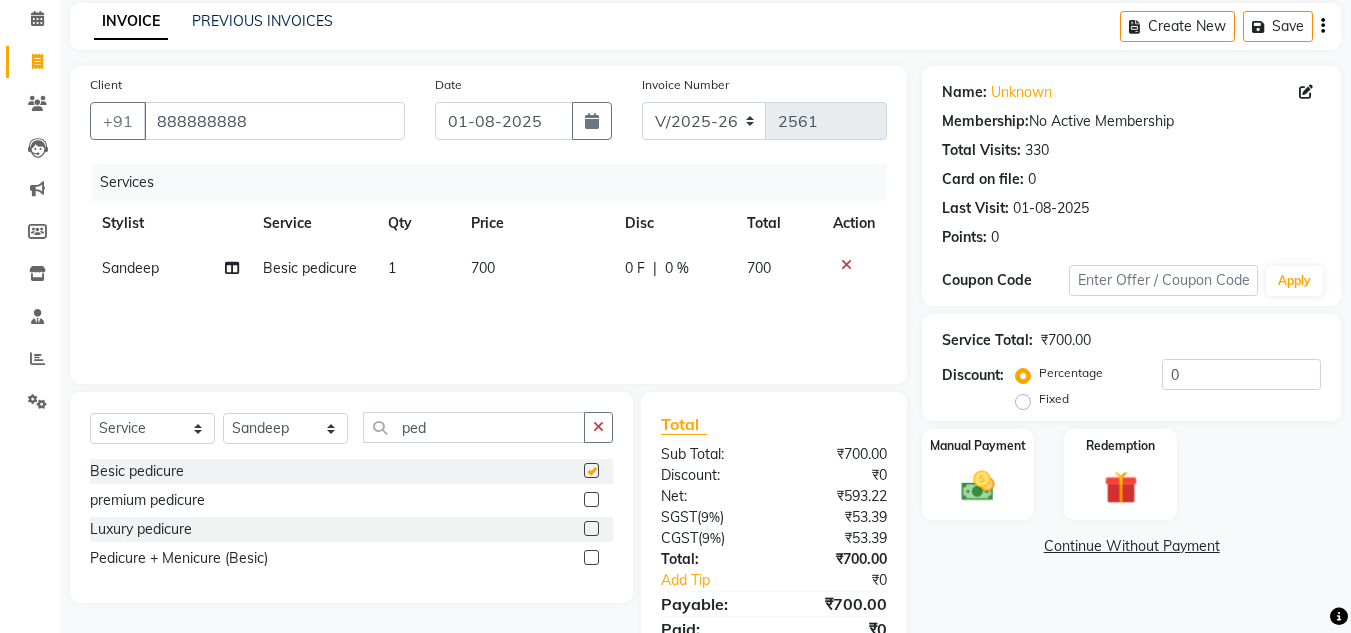 checkbox on "false" 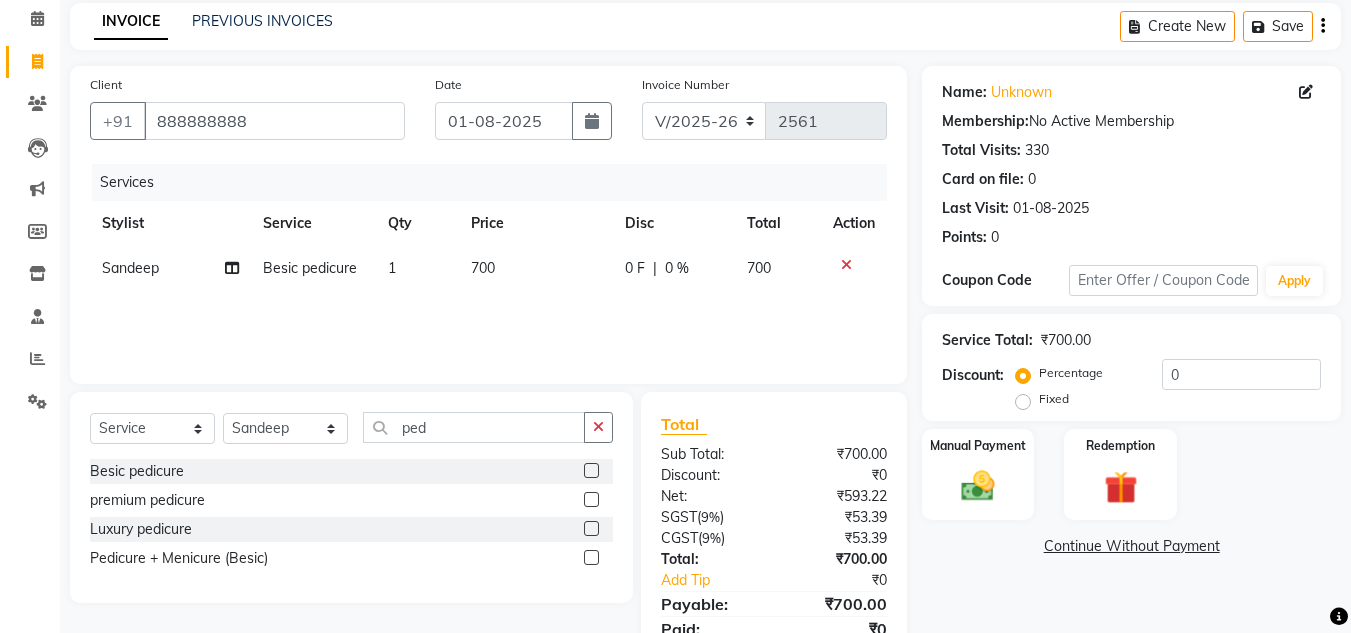 click 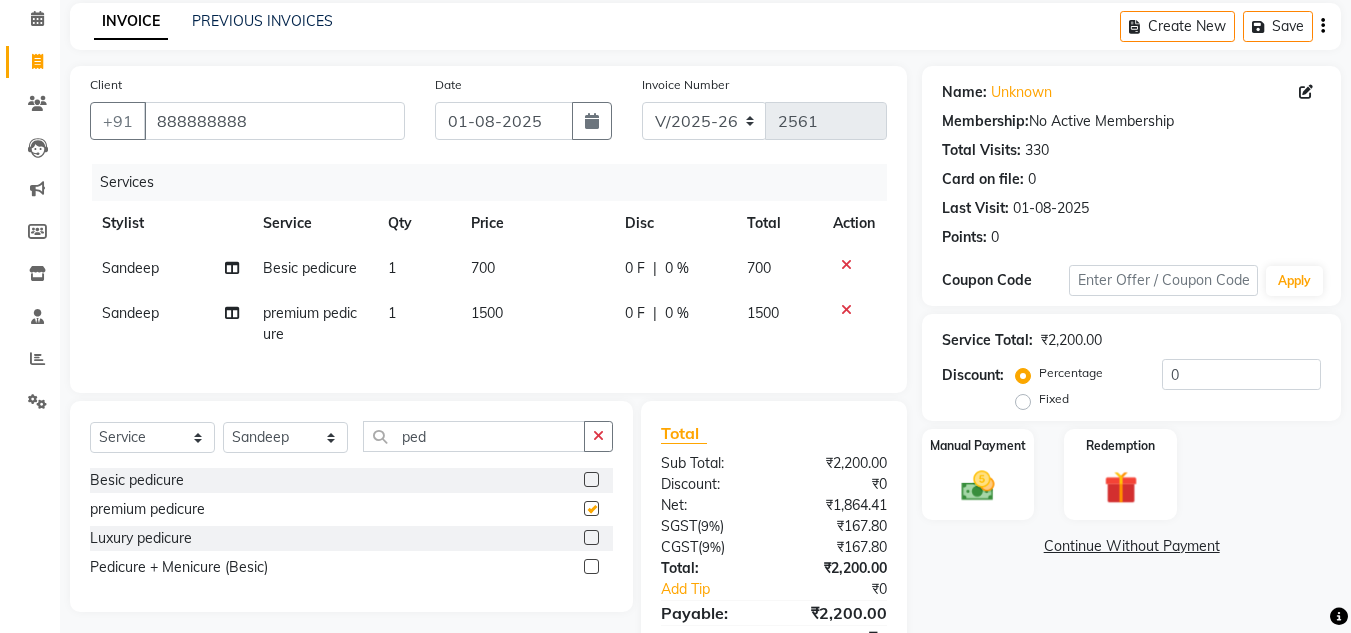 checkbox on "false" 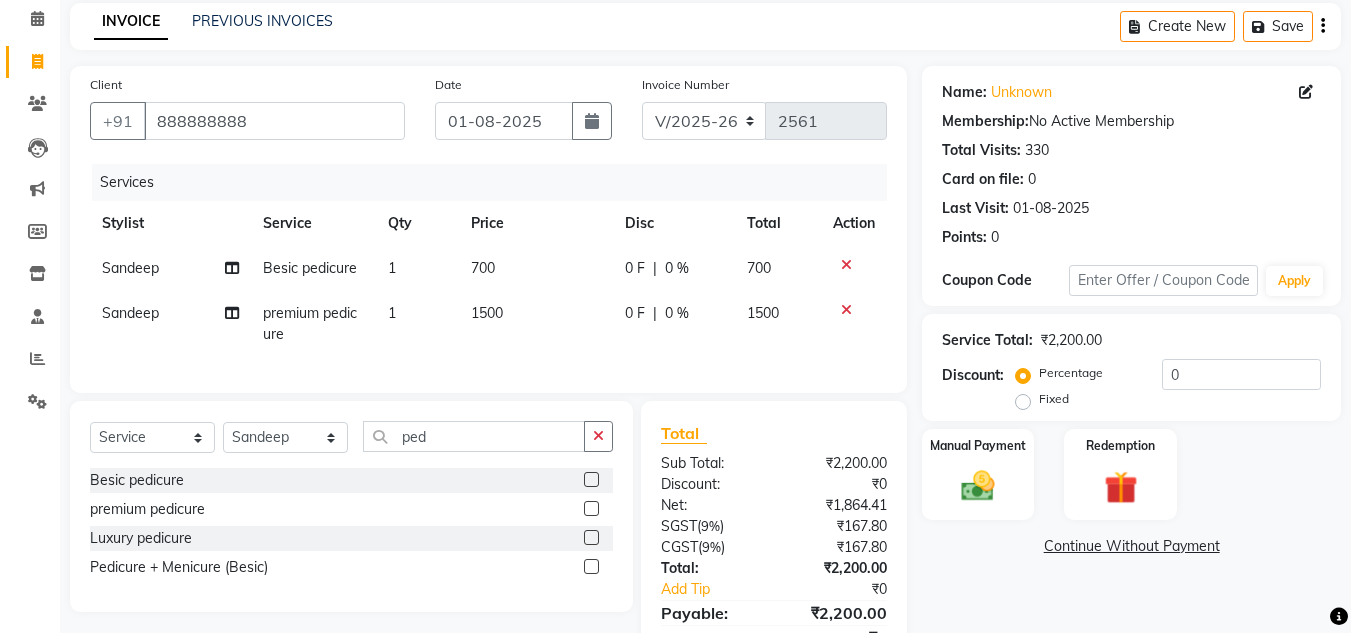 click on "1500" 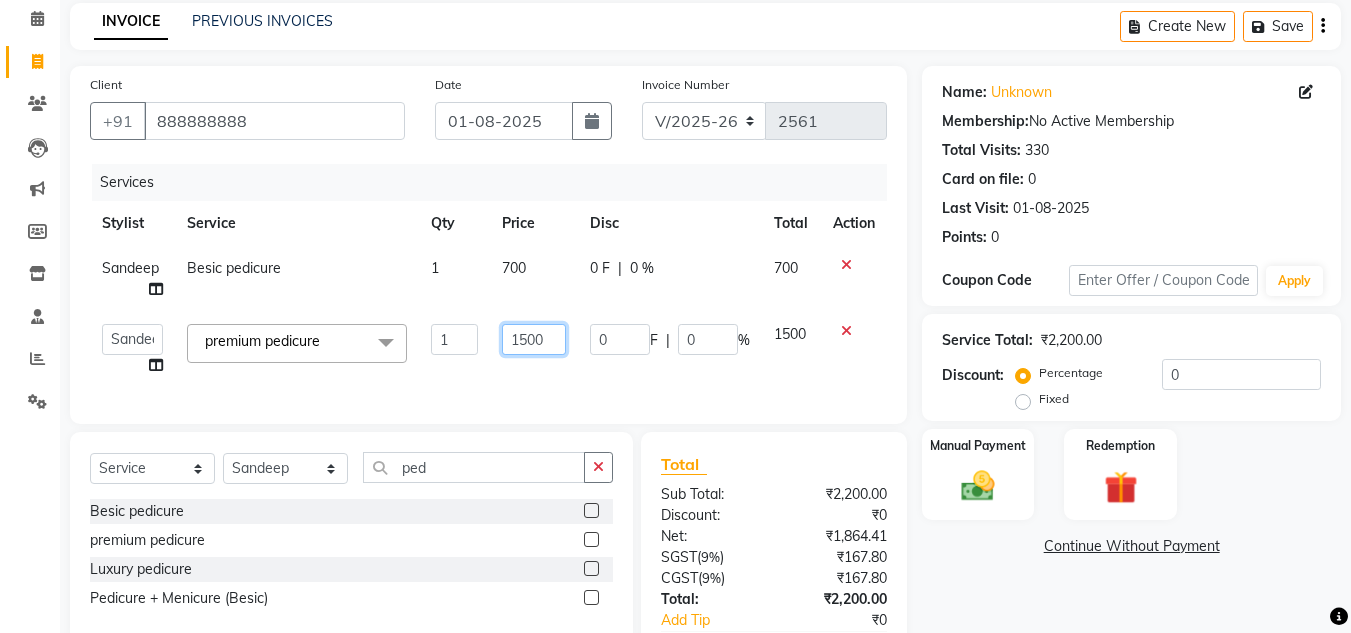 click on "1500" 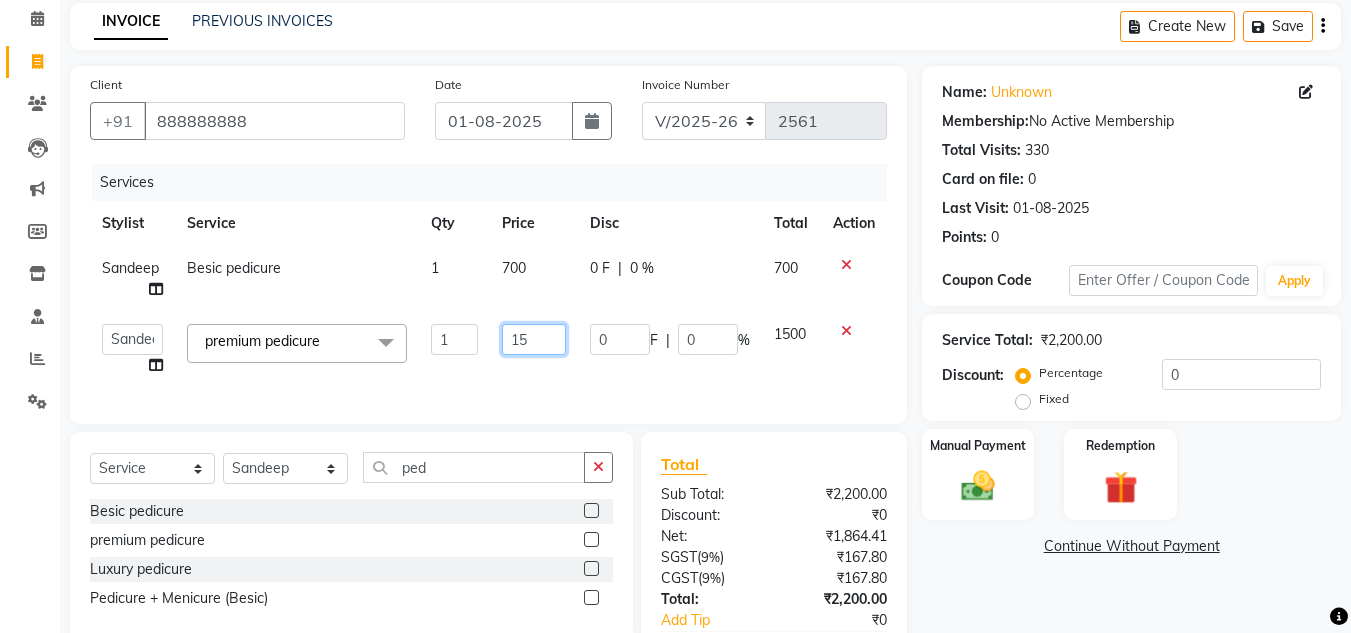 type on "1" 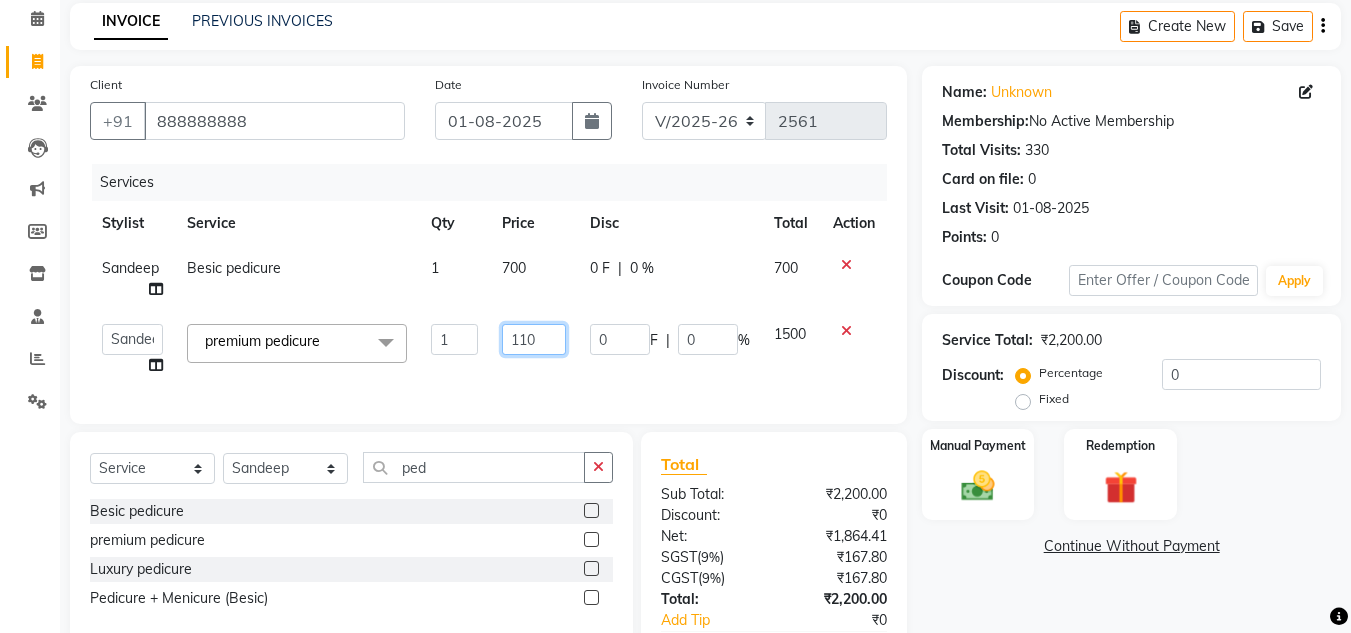 type on "1100" 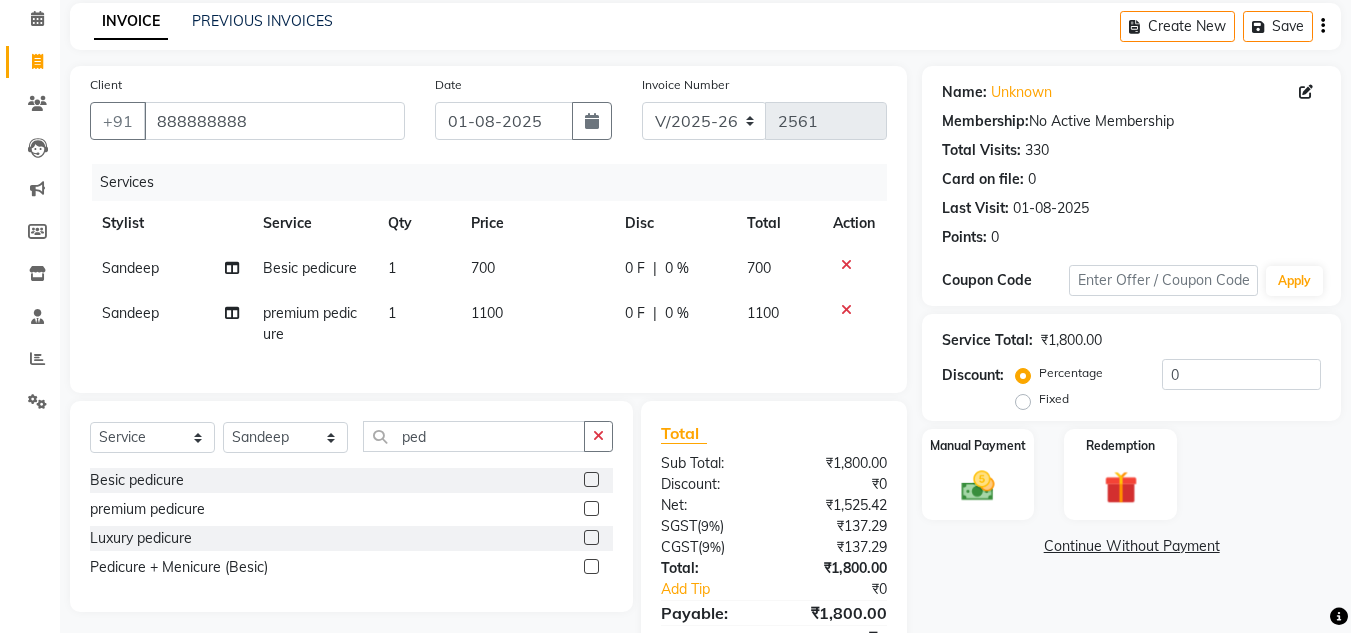 click on "Services Stylist Service Qty Price Disc Total Action Sandeep Besic pedicure 1 700 0 F | 0 % 700 Sandeep premium pedicure 1 1100 0 F | 0 % 1100" 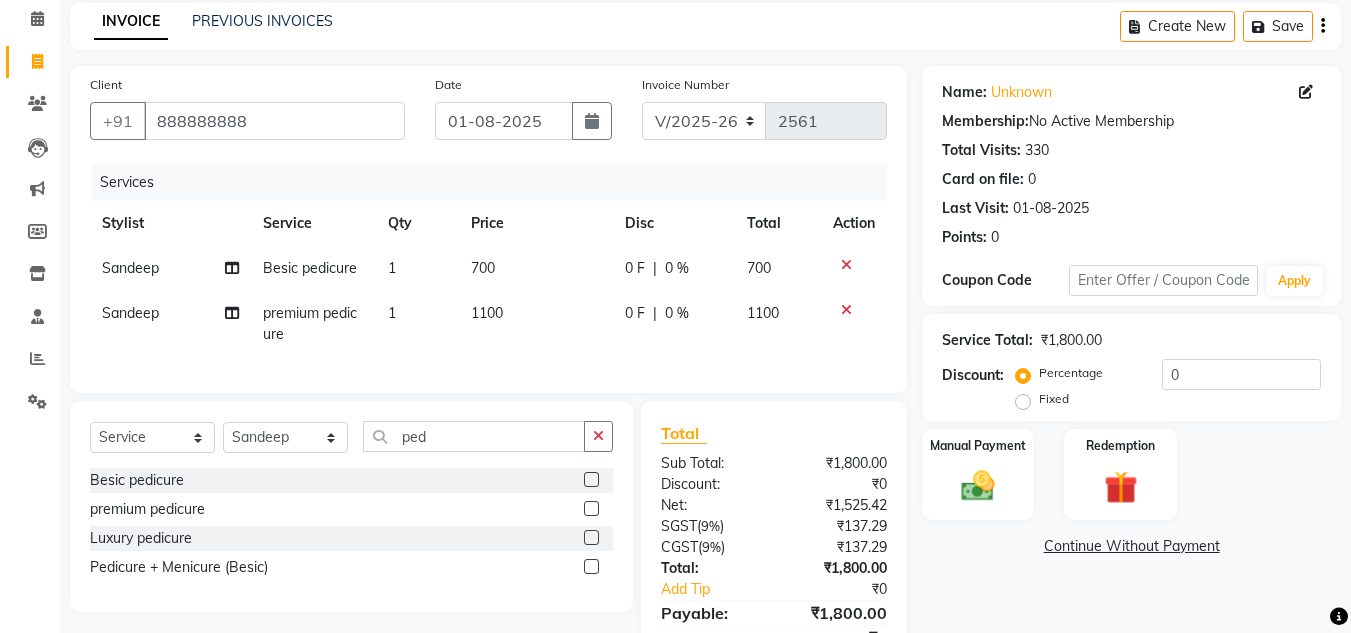 click 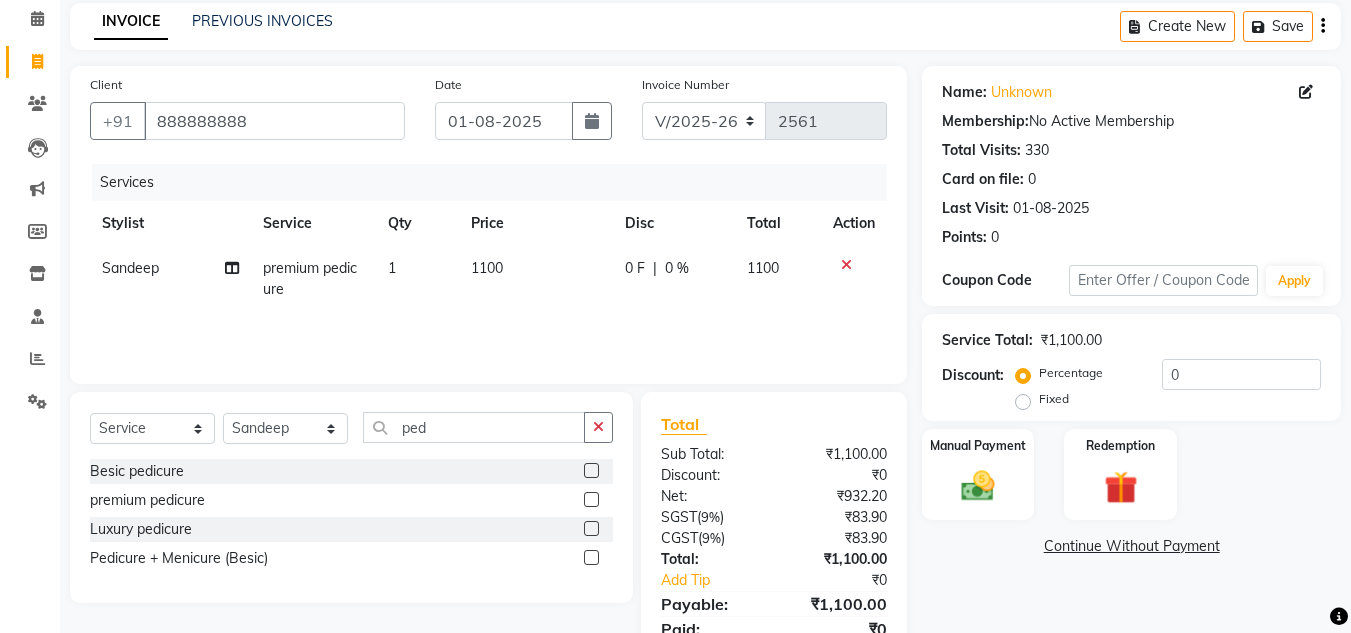 click on "Total" 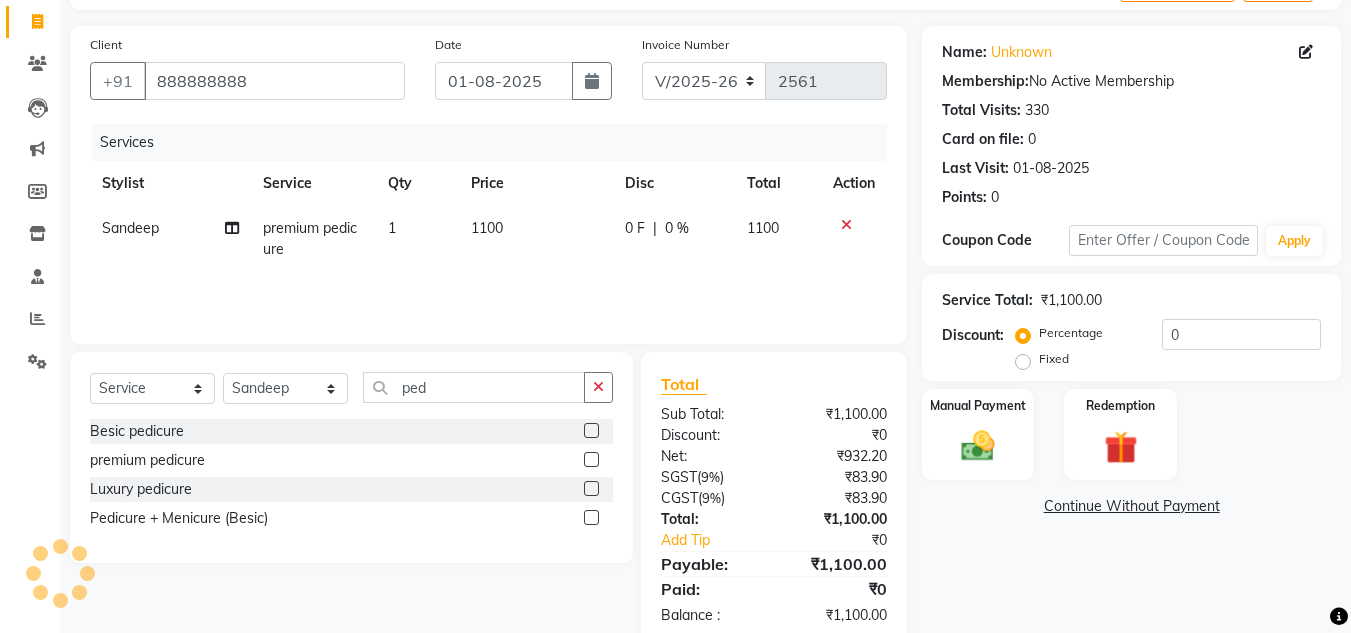 scroll, scrollTop: 167, scrollLeft: 0, axis: vertical 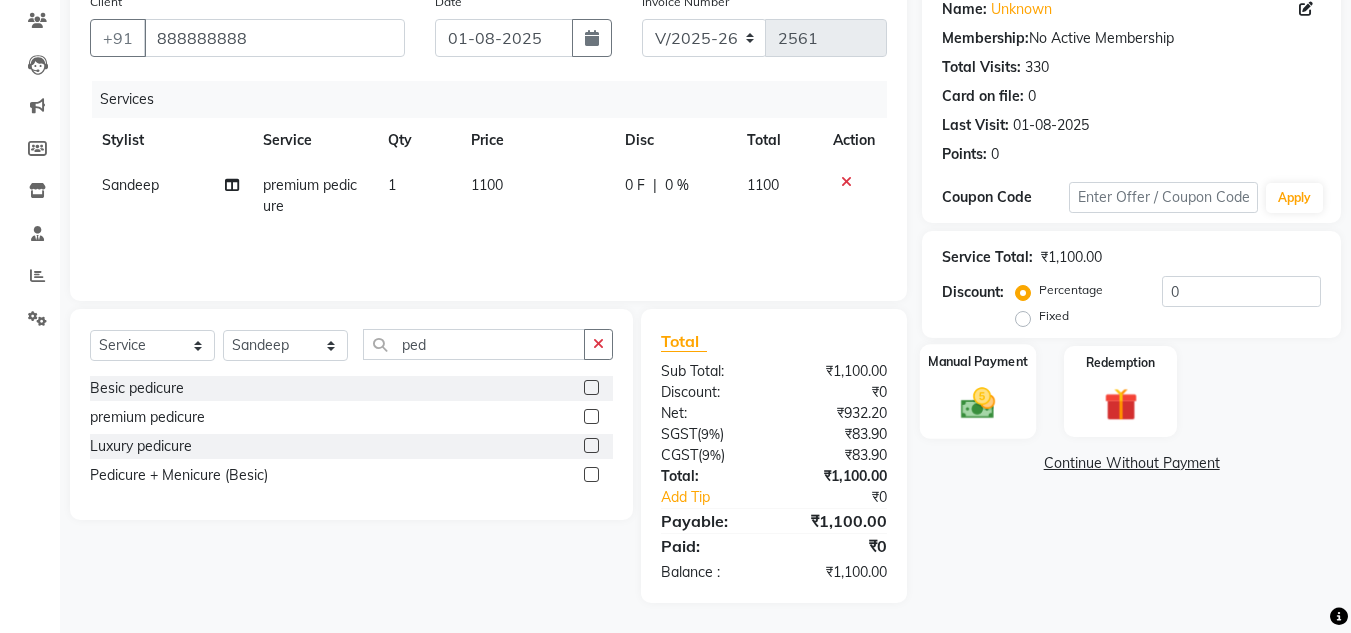 click 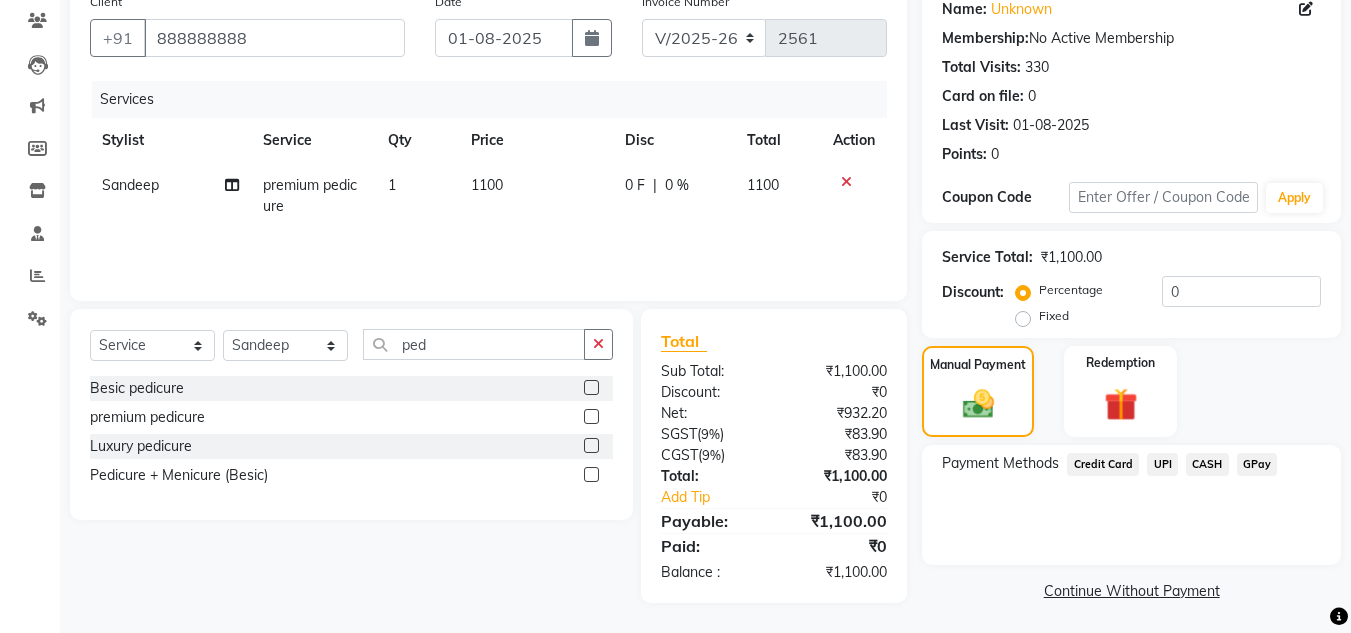click on "UPI" 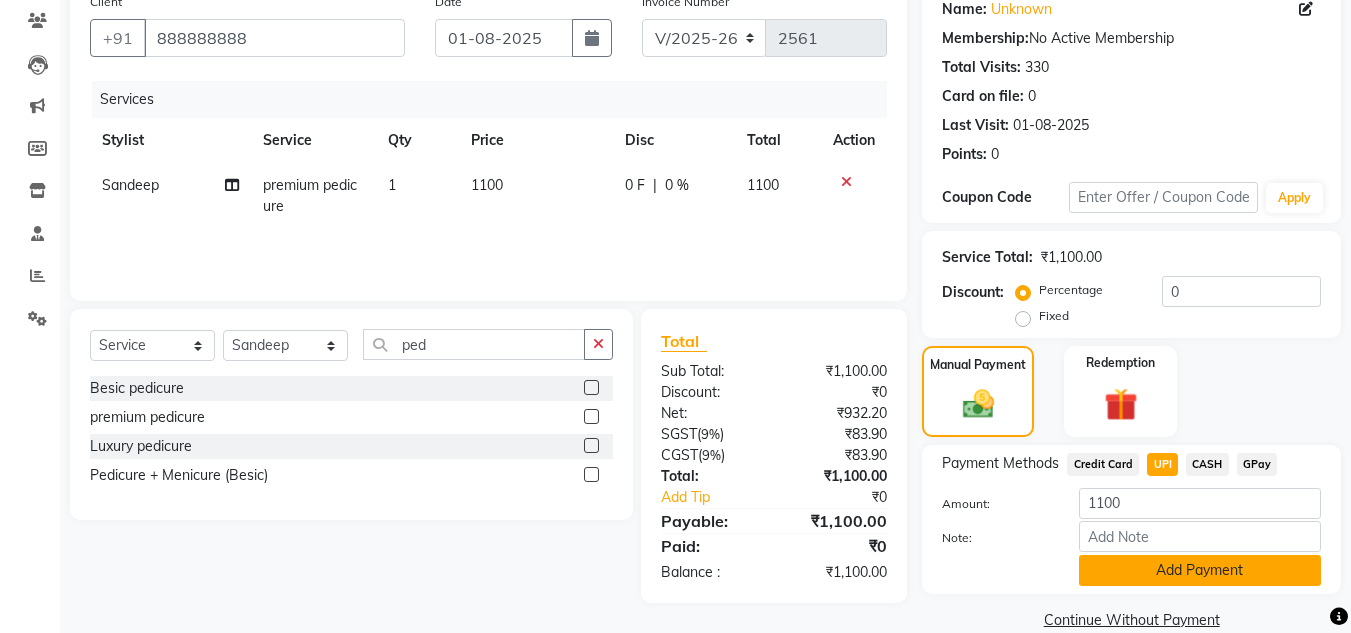 click on "Add Payment" 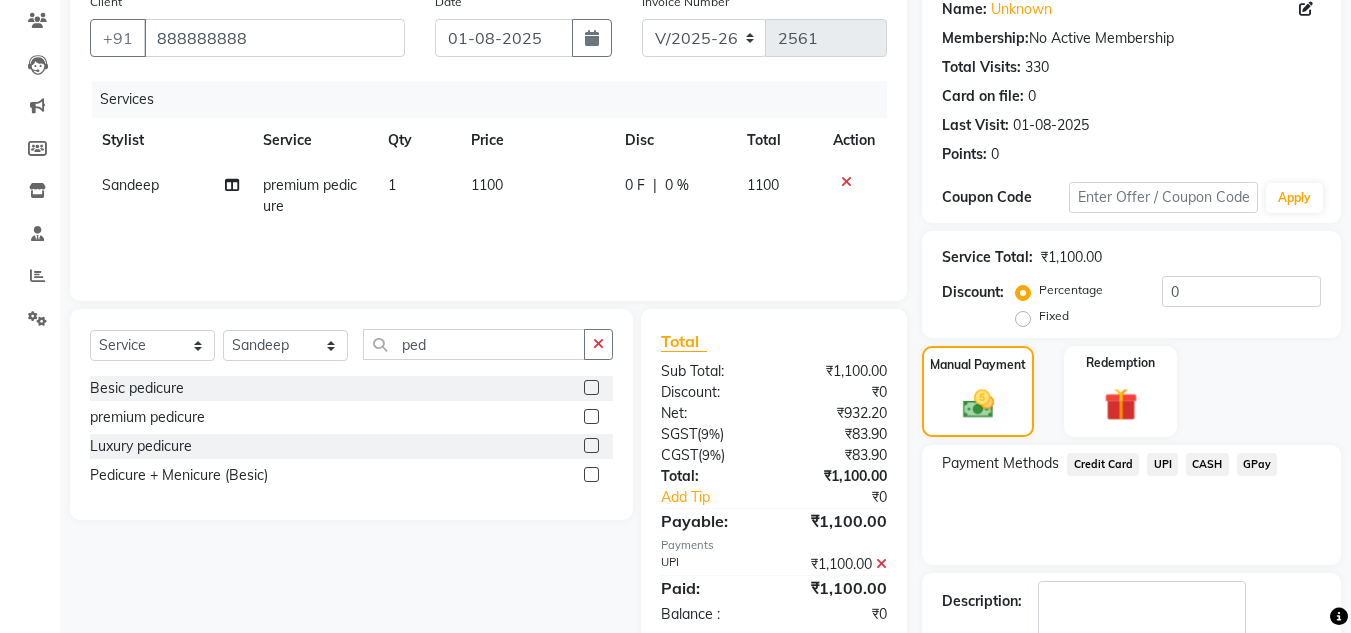 click on "Payment Methods  Credit Card   UPI   CASH   GPay" 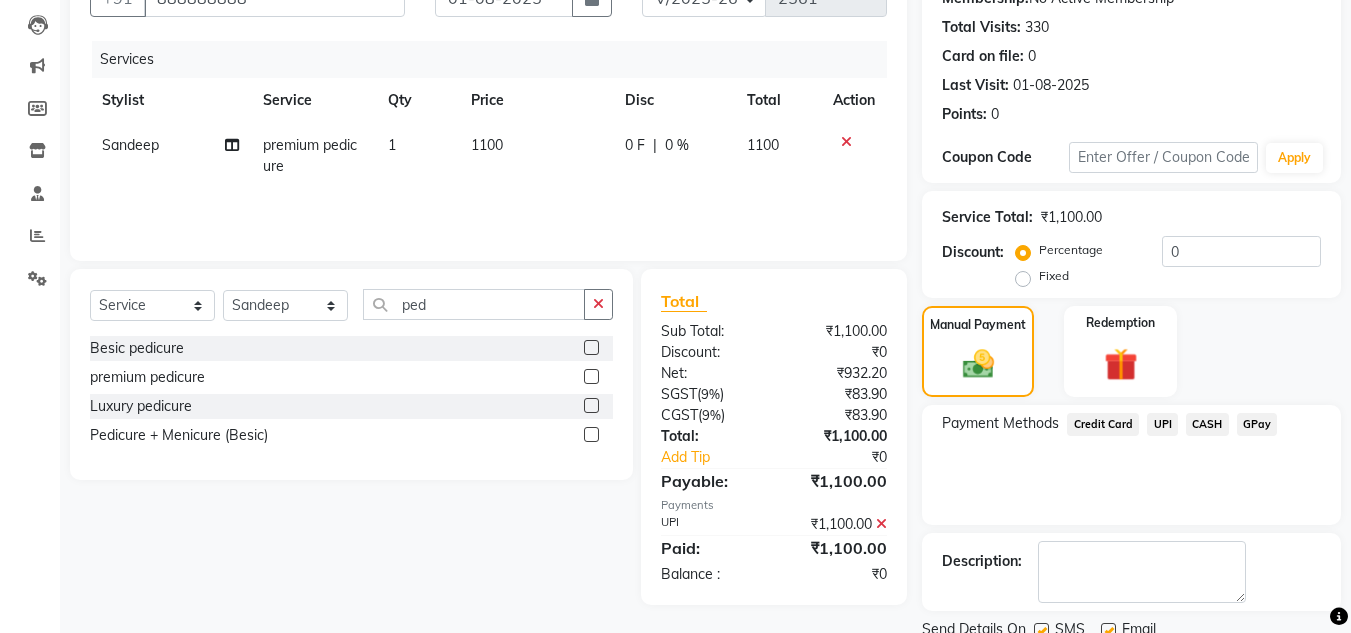 scroll, scrollTop: 283, scrollLeft: 0, axis: vertical 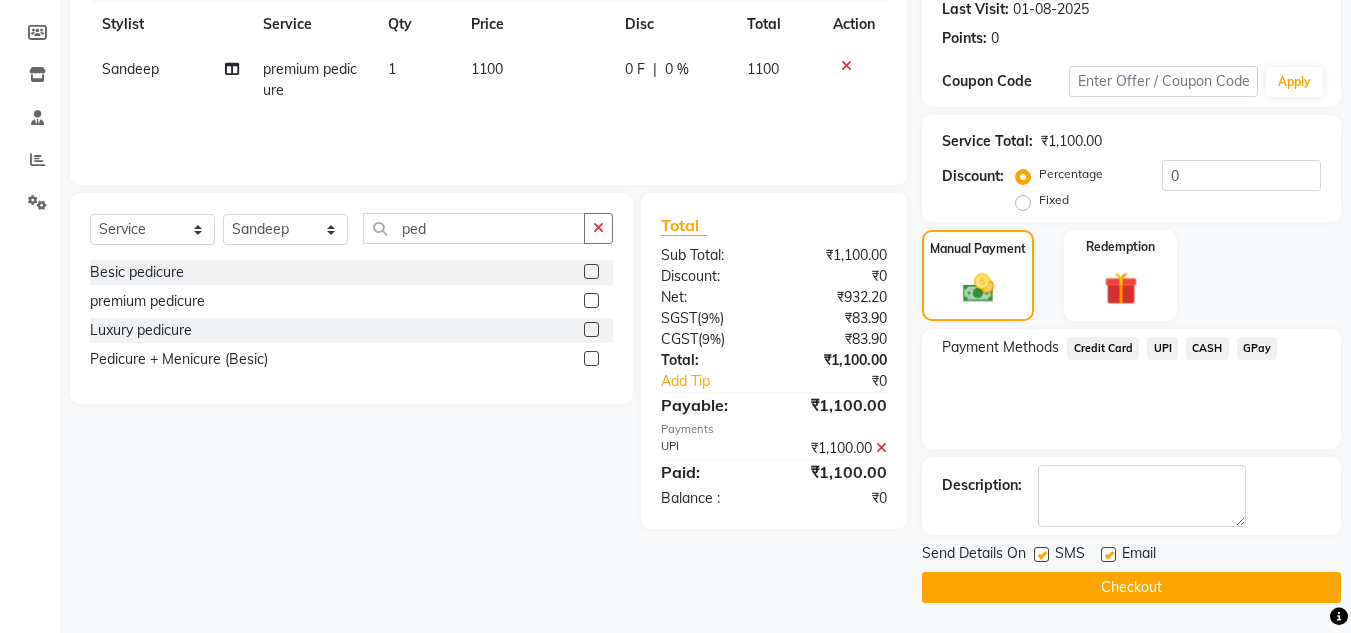 click on "Checkout" 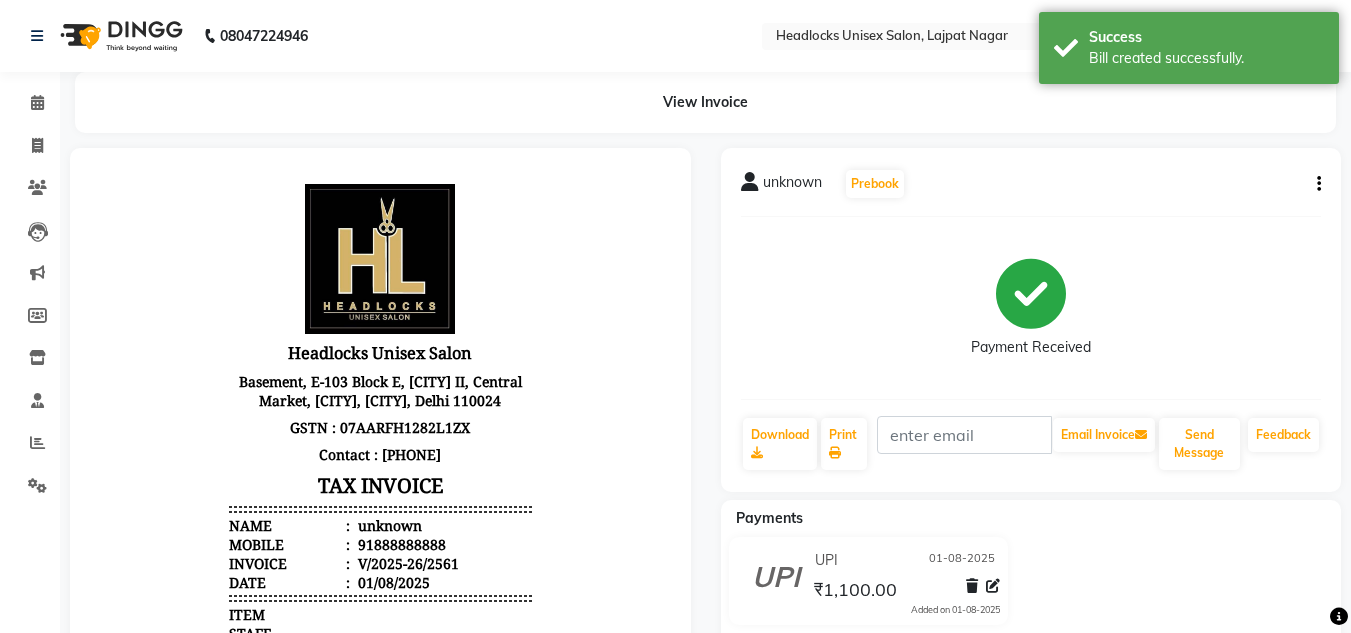 scroll, scrollTop: 0, scrollLeft: 0, axis: both 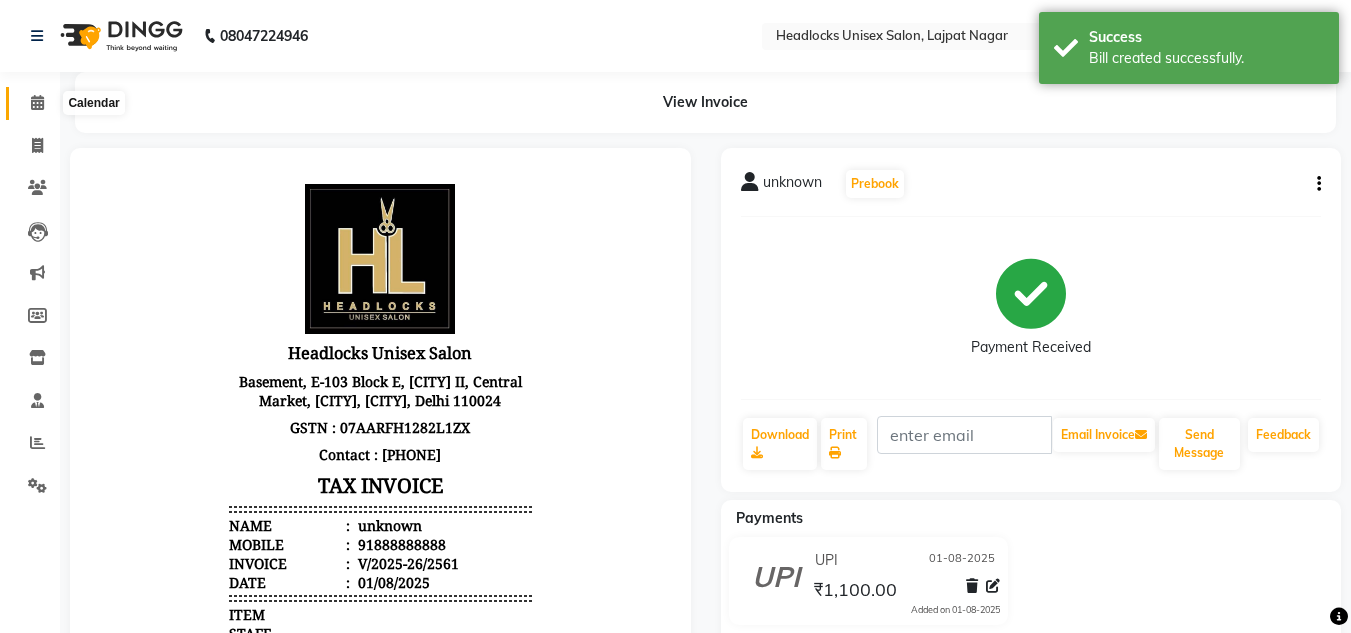 click 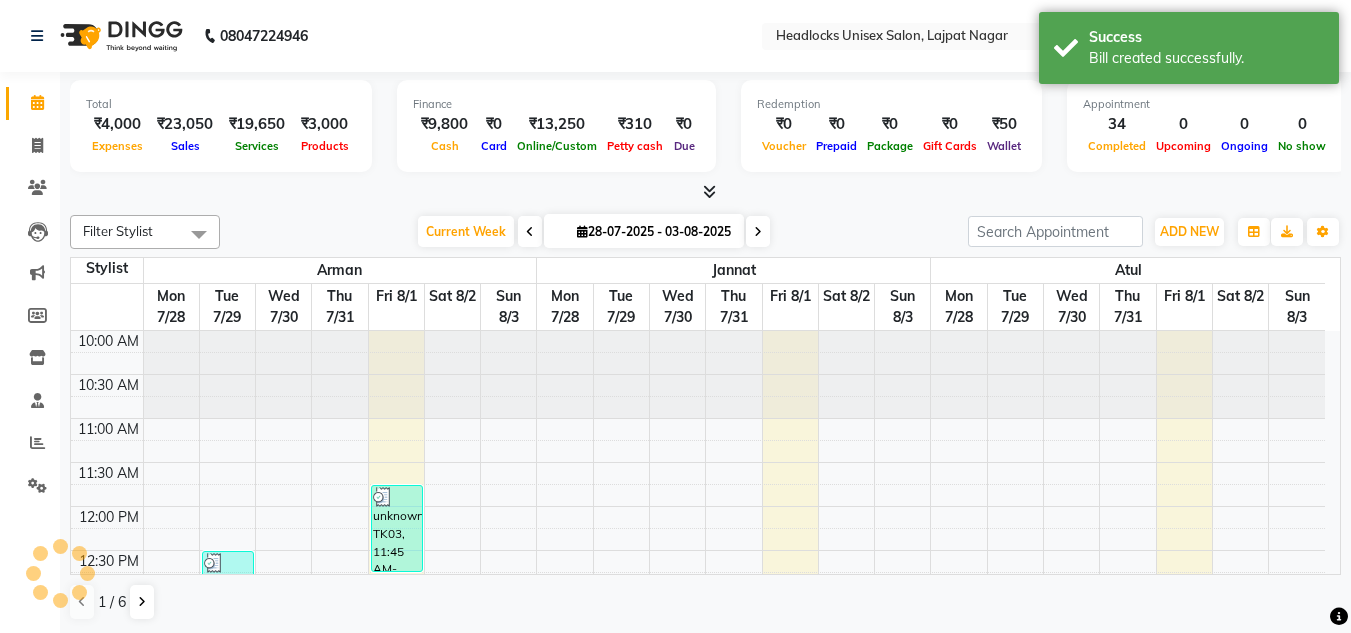 scroll, scrollTop: 0, scrollLeft: 0, axis: both 